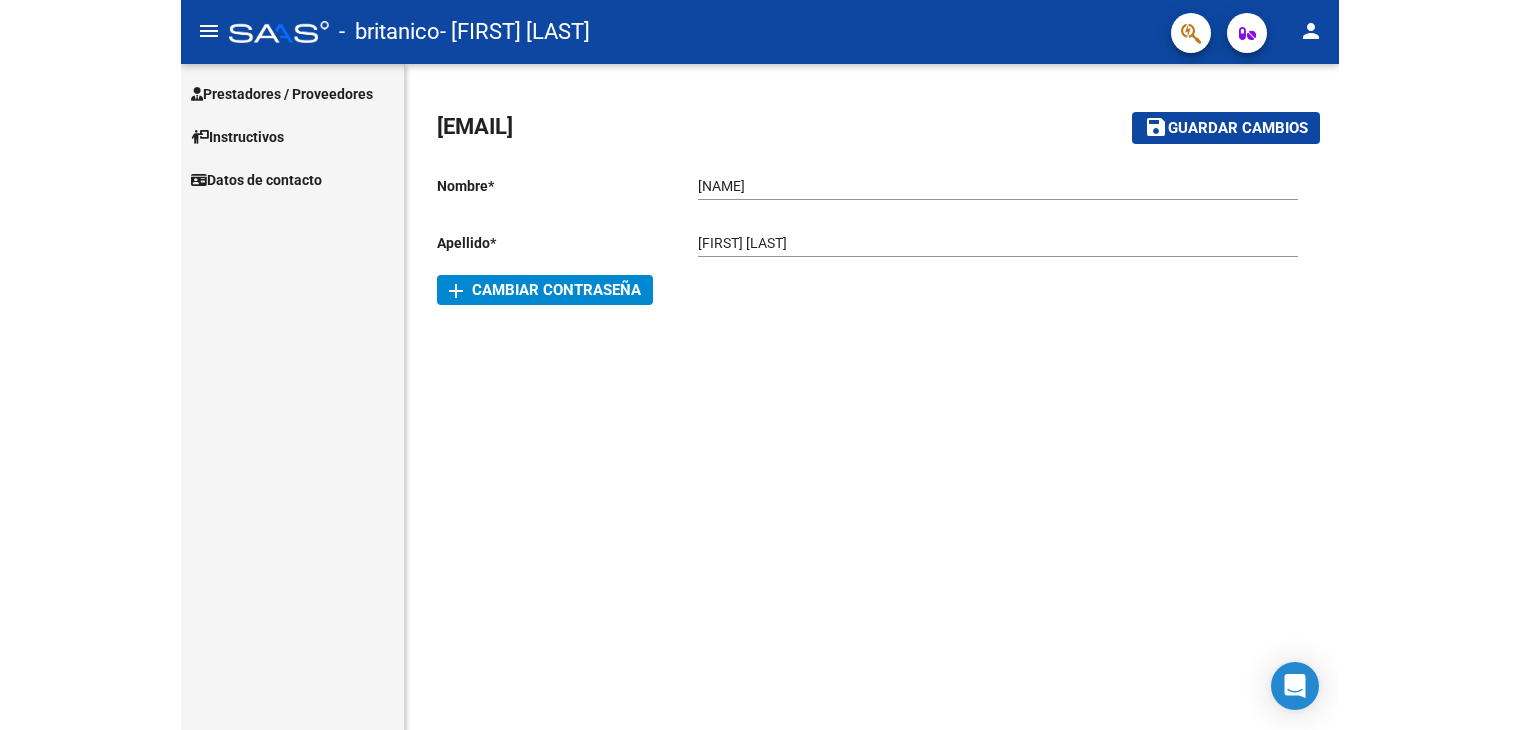 scroll, scrollTop: 0, scrollLeft: 0, axis: both 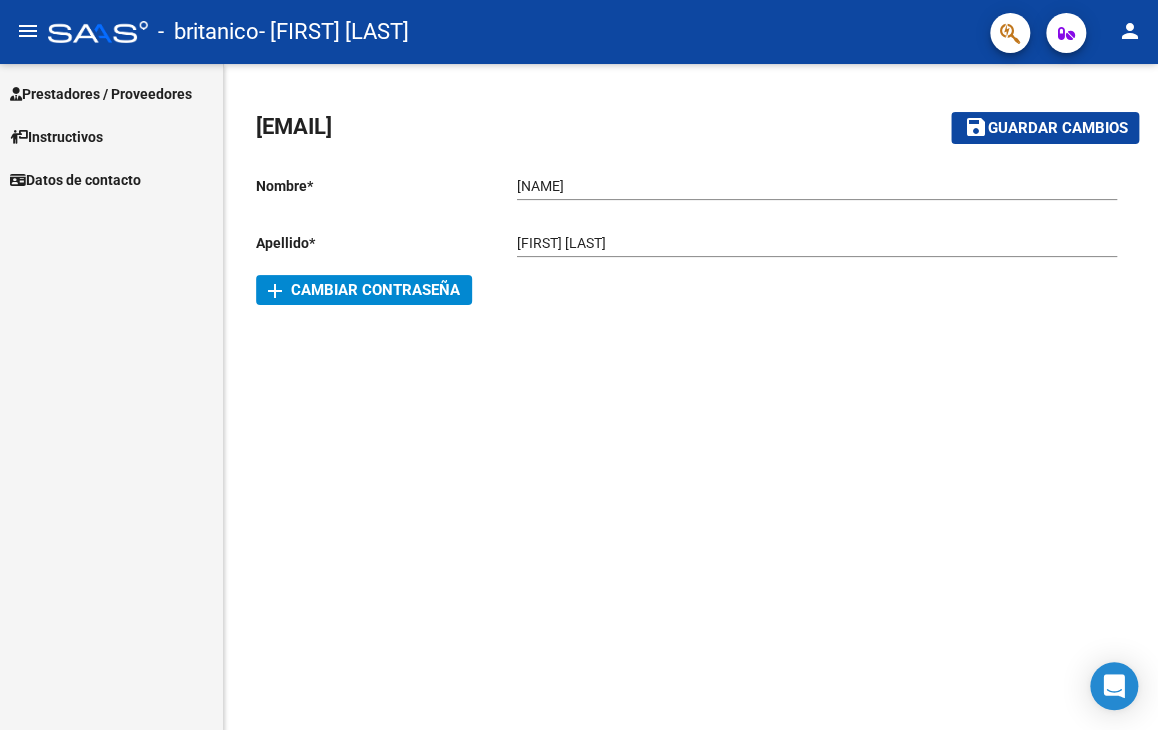 click on "Prestadores / Proveedores" at bounding box center [101, 94] 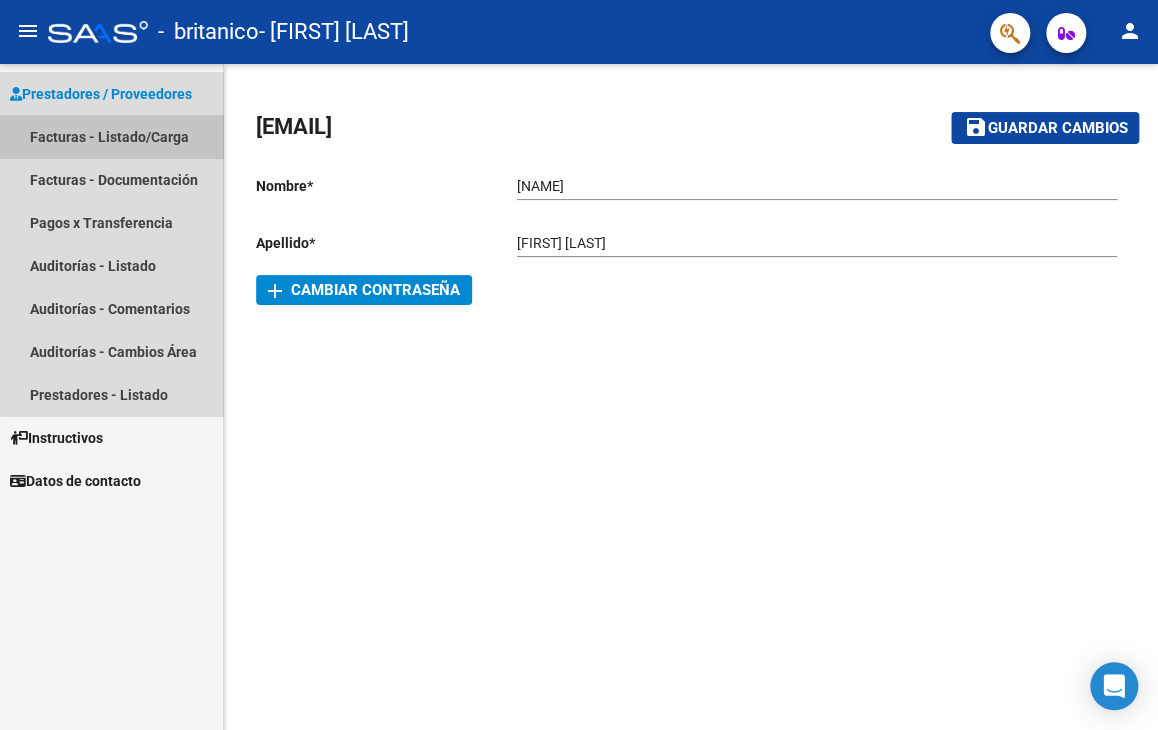 click on "Facturas - Listado/Carga" at bounding box center (111, 136) 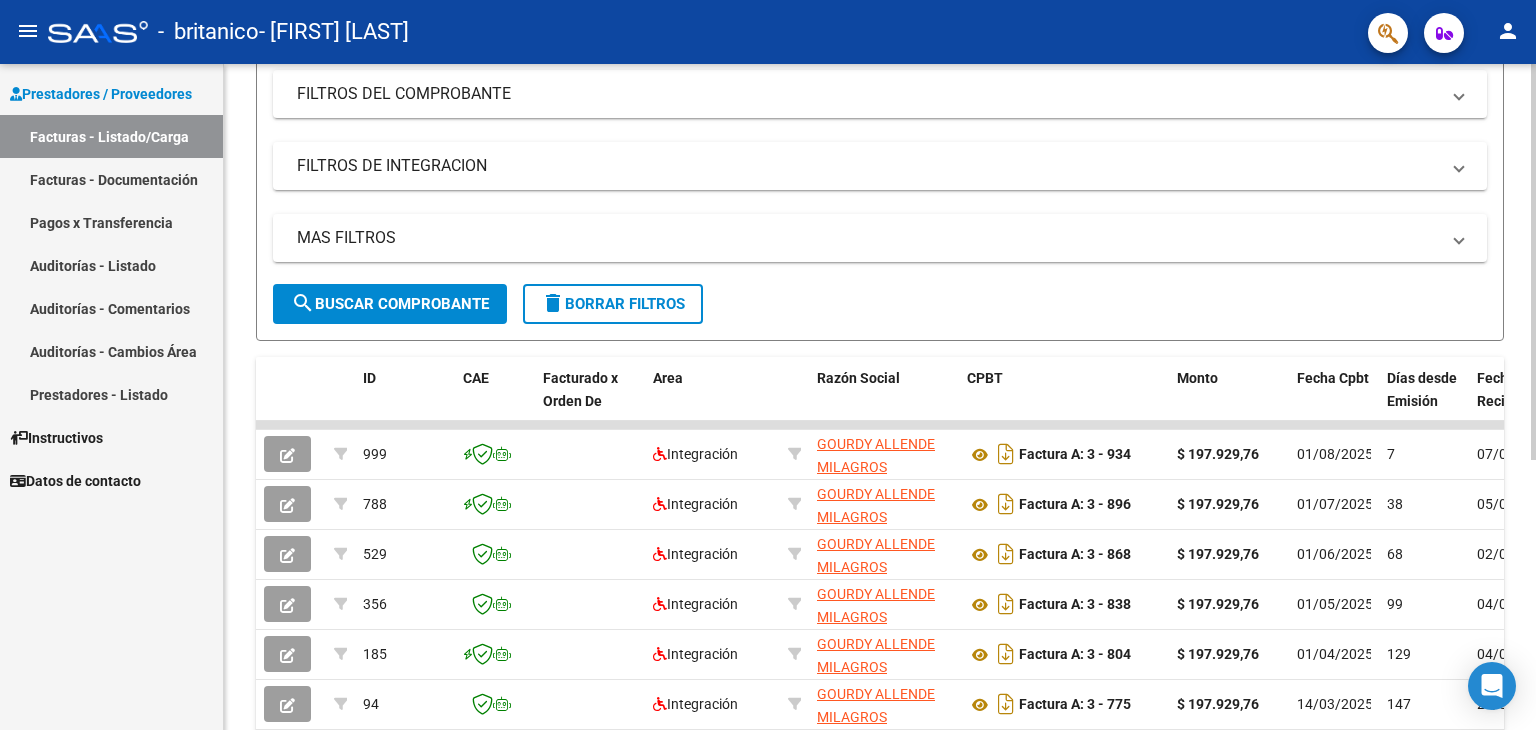 scroll, scrollTop: 300, scrollLeft: 0, axis: vertical 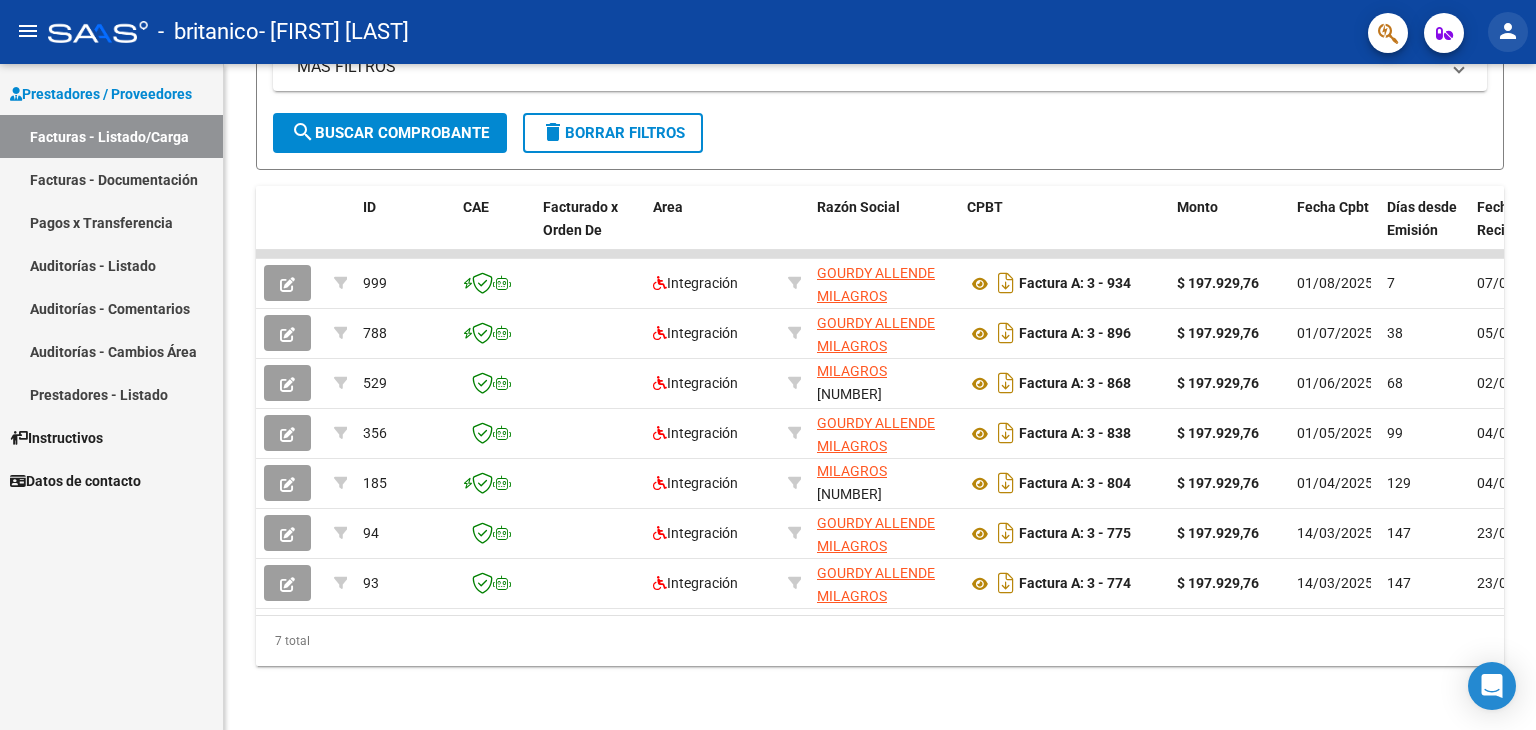 drag, startPoint x: 1512, startPoint y: 32, endPoint x: 1512, endPoint y: 45, distance: 13 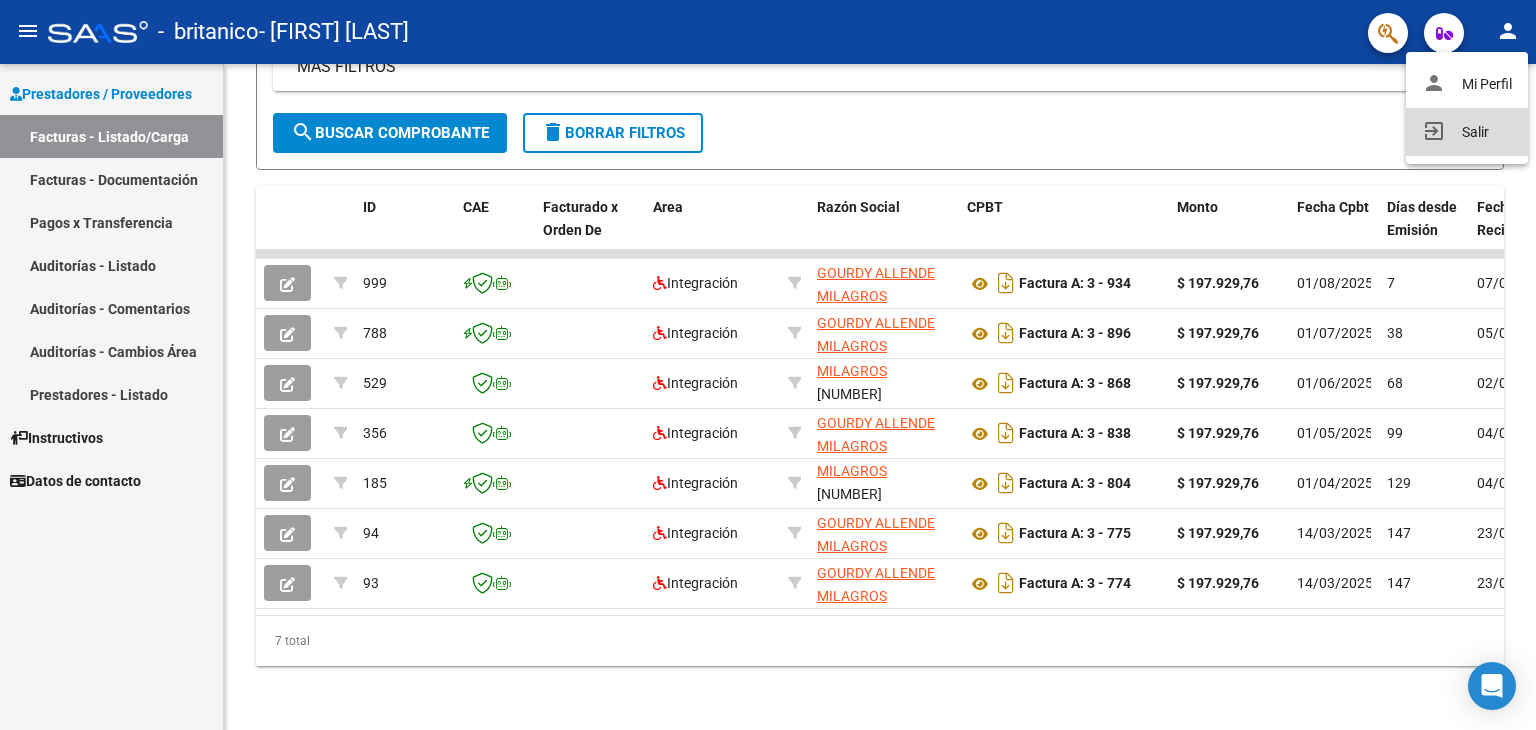 click on "exit_to_app  Salir" at bounding box center (1467, 132) 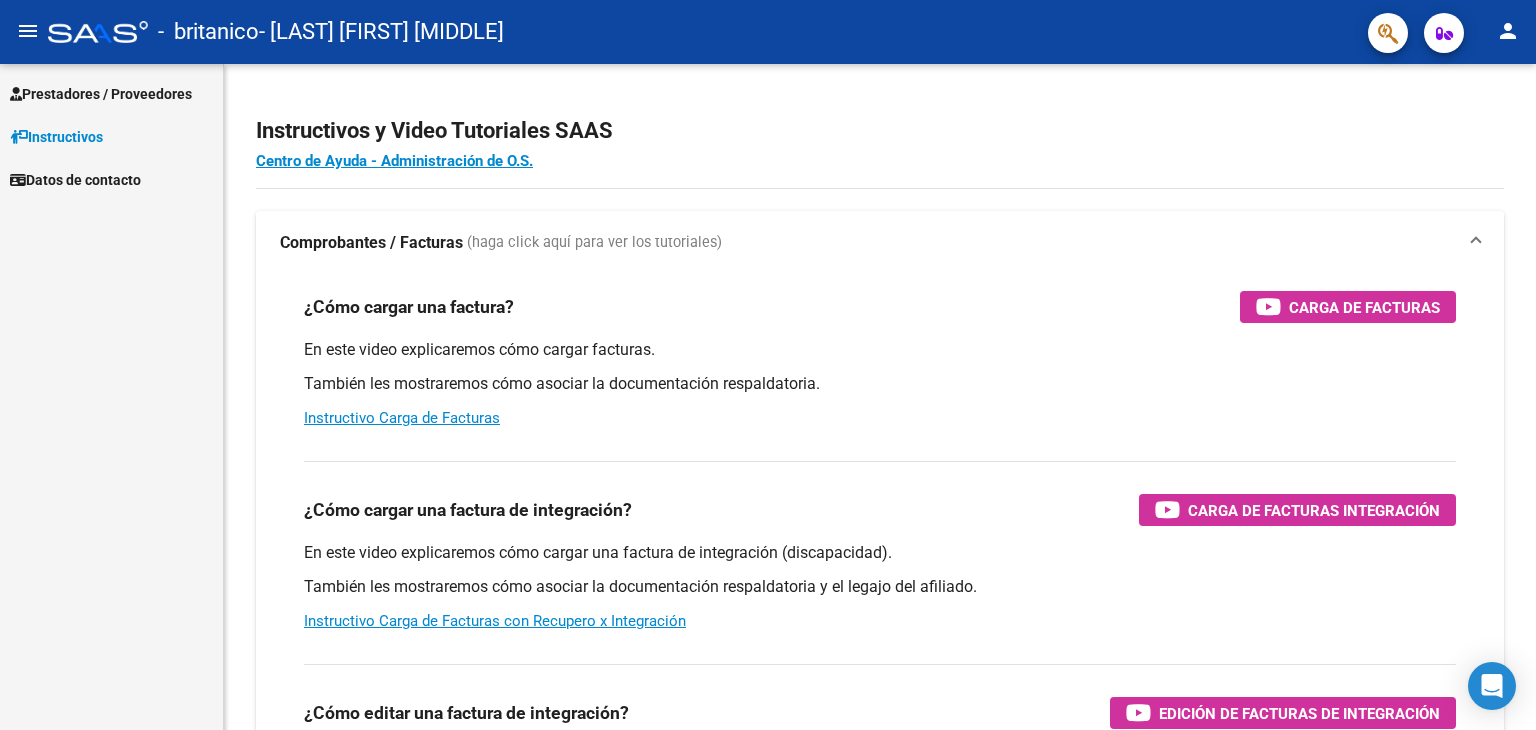 scroll, scrollTop: 0, scrollLeft: 0, axis: both 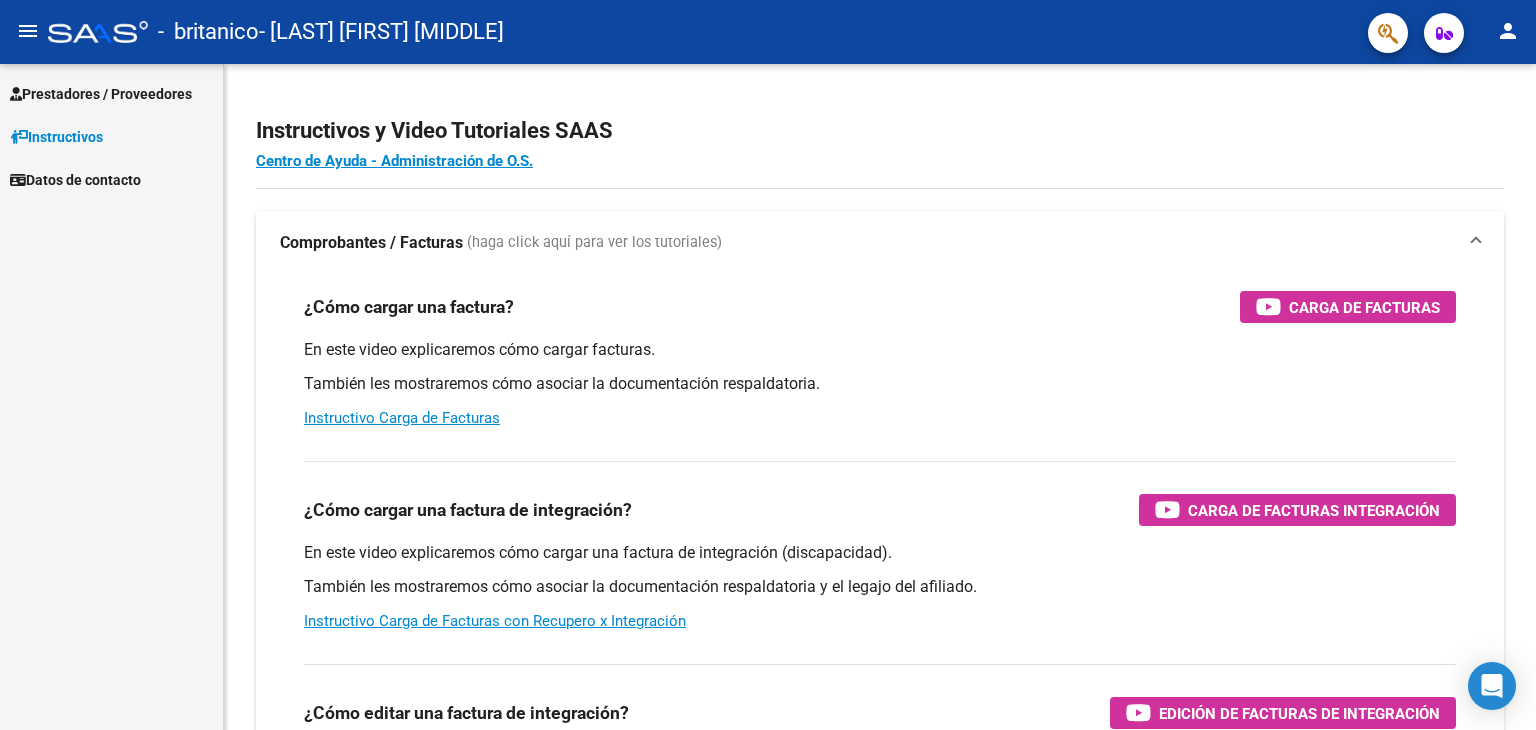 click on "Prestadores / Proveedores" at bounding box center (101, 94) 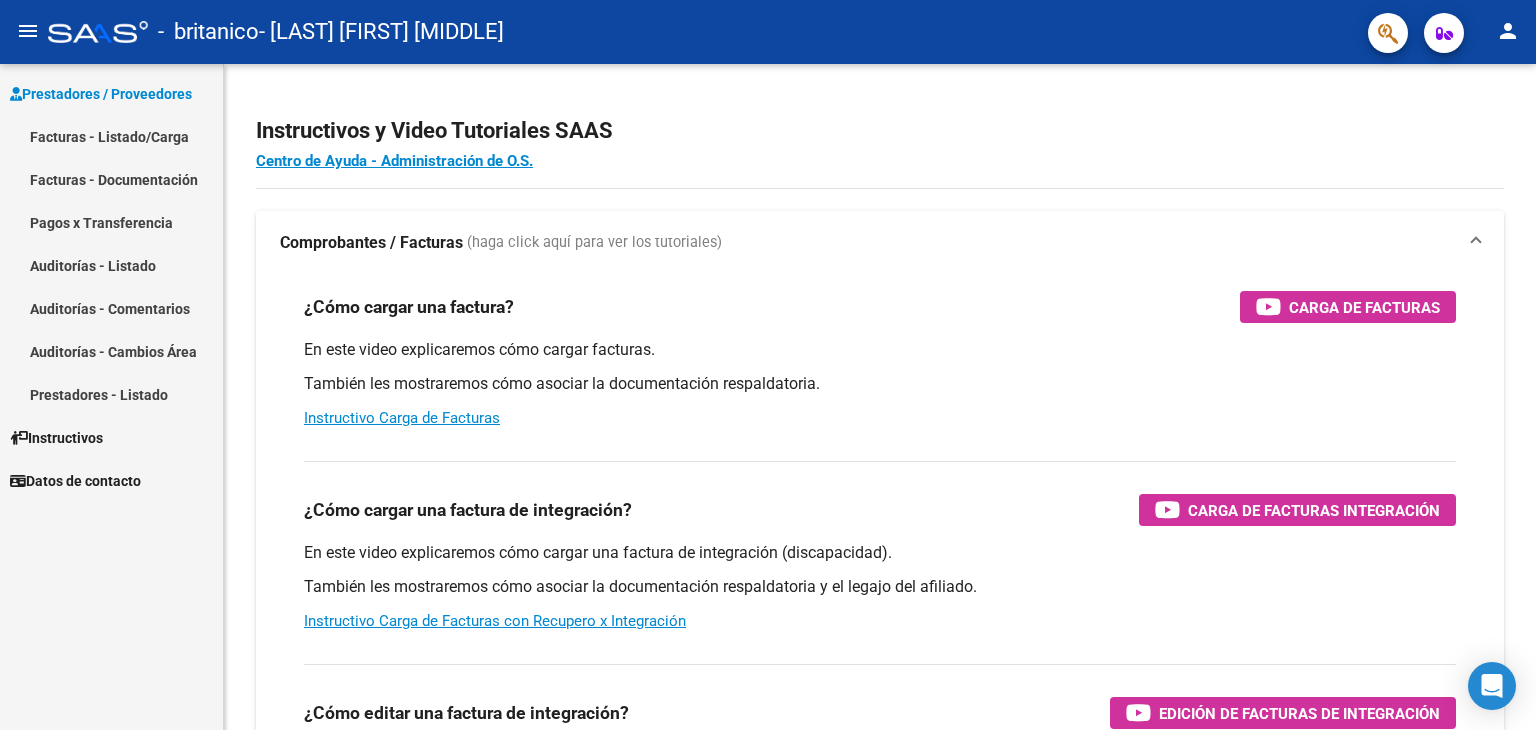 click on "Facturas - Listado/Carga" at bounding box center [111, 136] 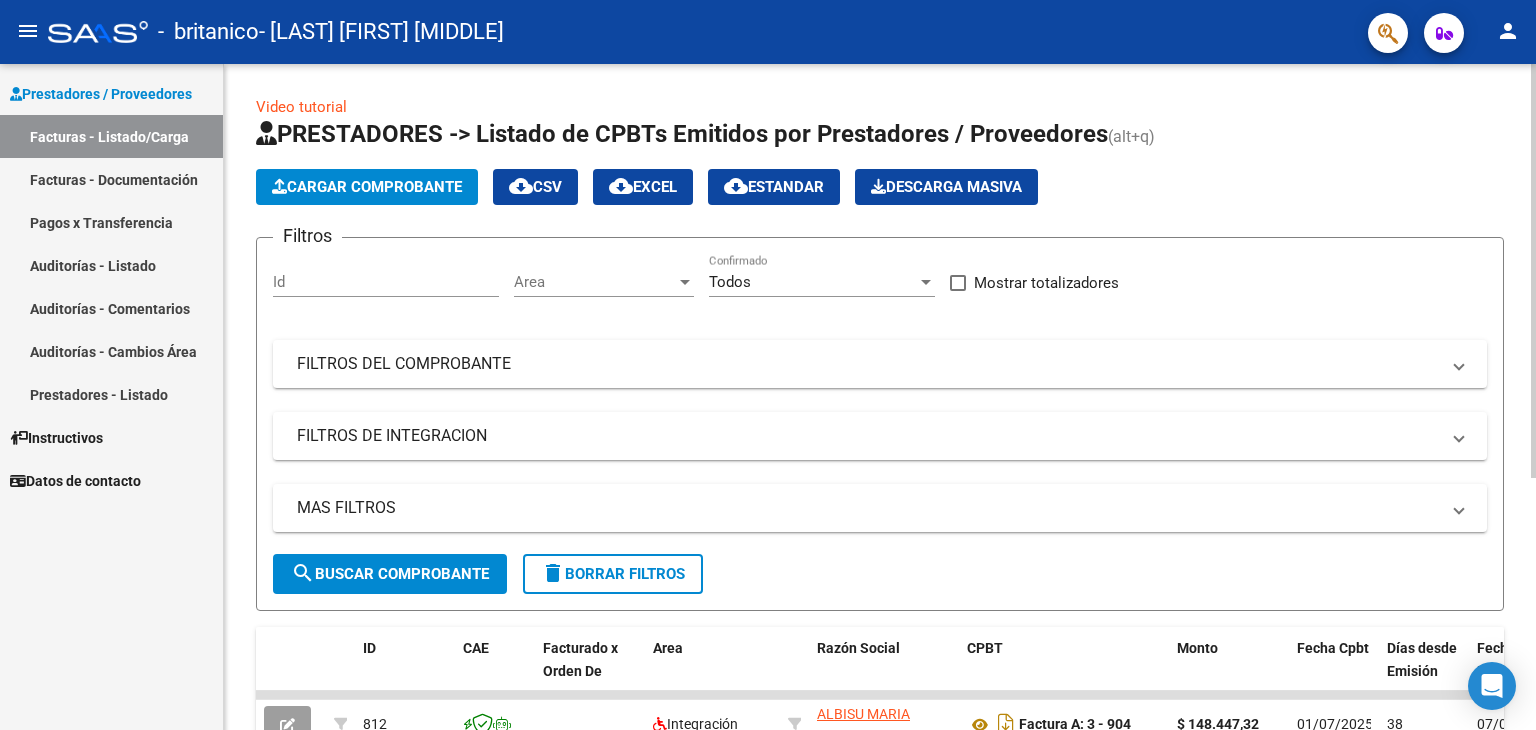 scroll, scrollTop: 300, scrollLeft: 0, axis: vertical 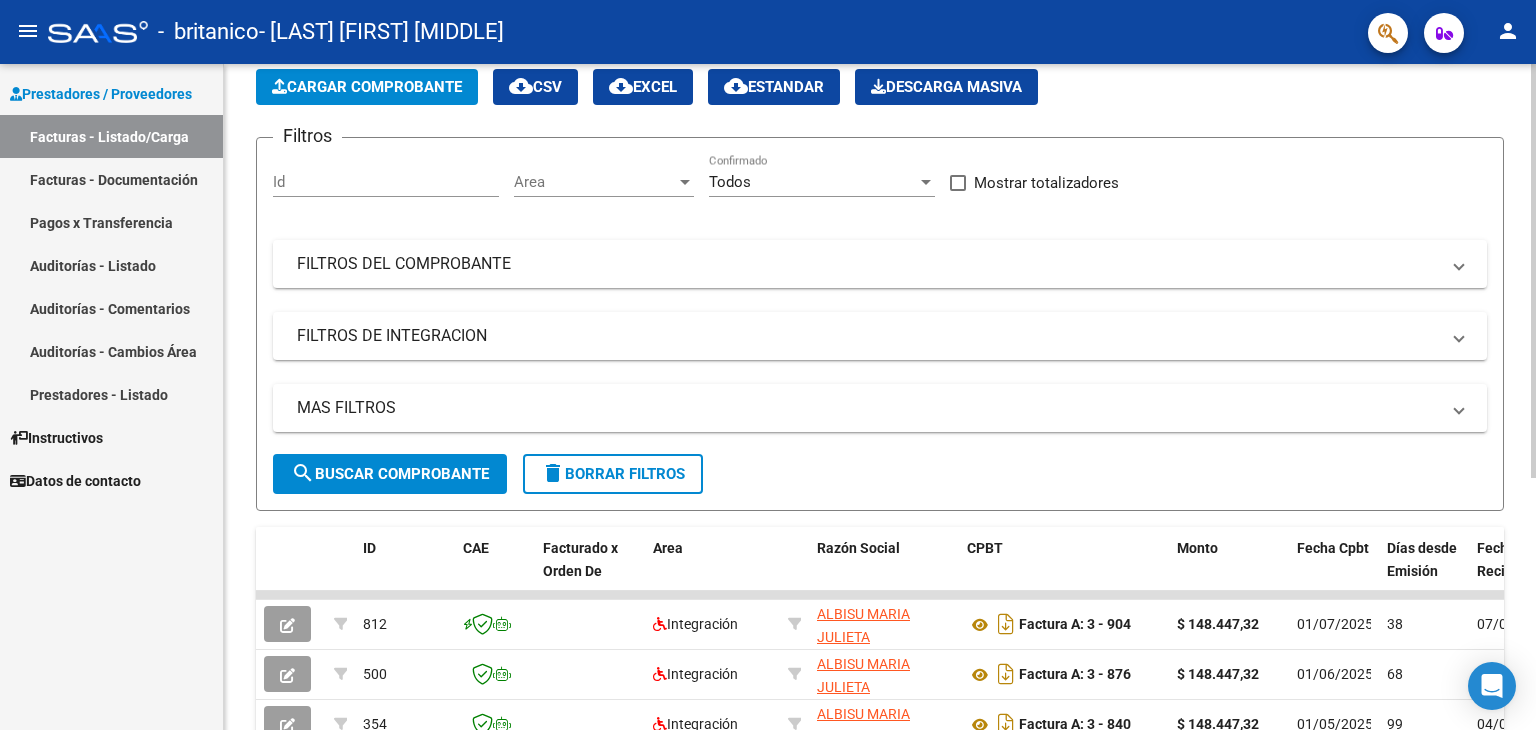 click on "Cargar Comprobante" 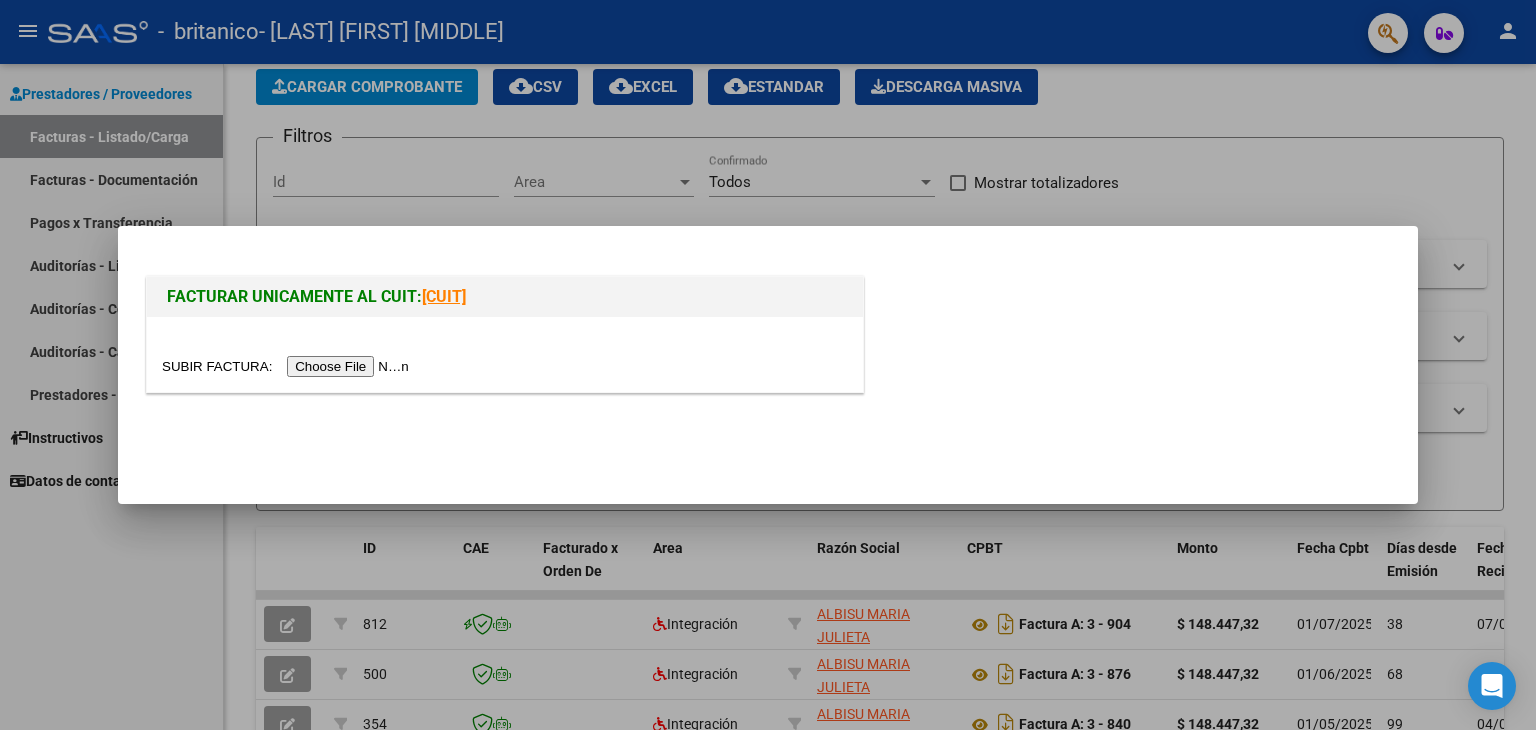 click at bounding box center (288, 366) 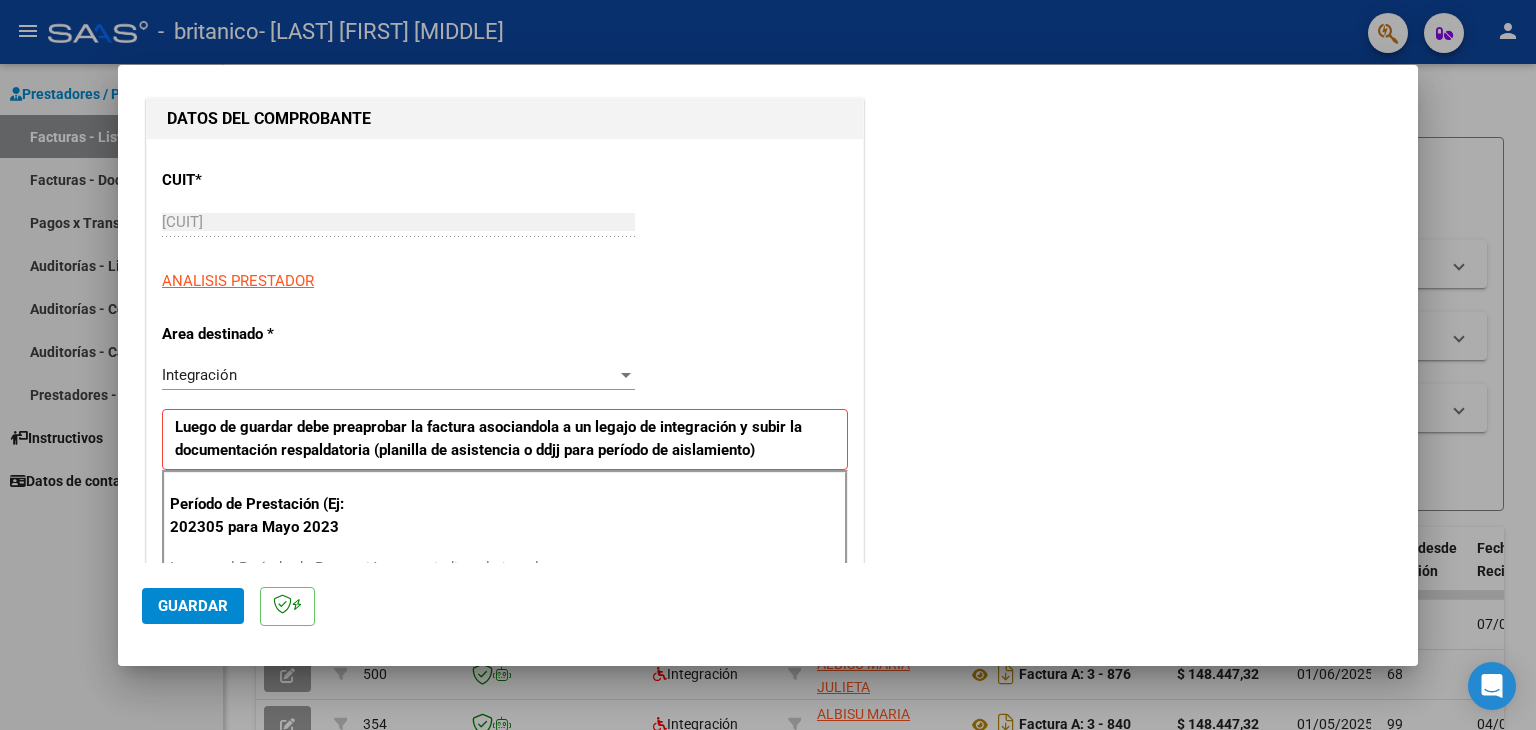 scroll, scrollTop: 400, scrollLeft: 0, axis: vertical 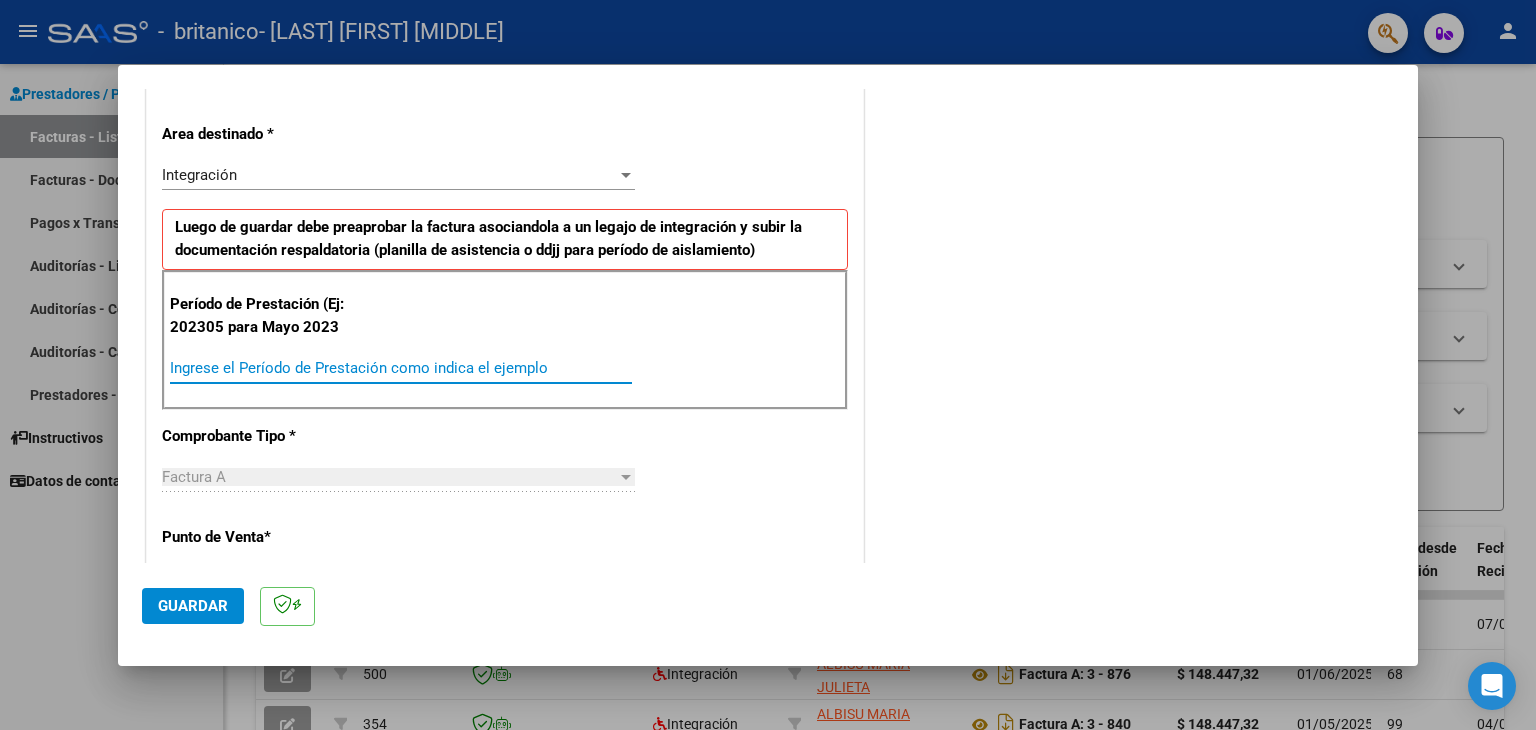 click on "Ingrese el Período de Prestación como indica el ejemplo" at bounding box center [401, 368] 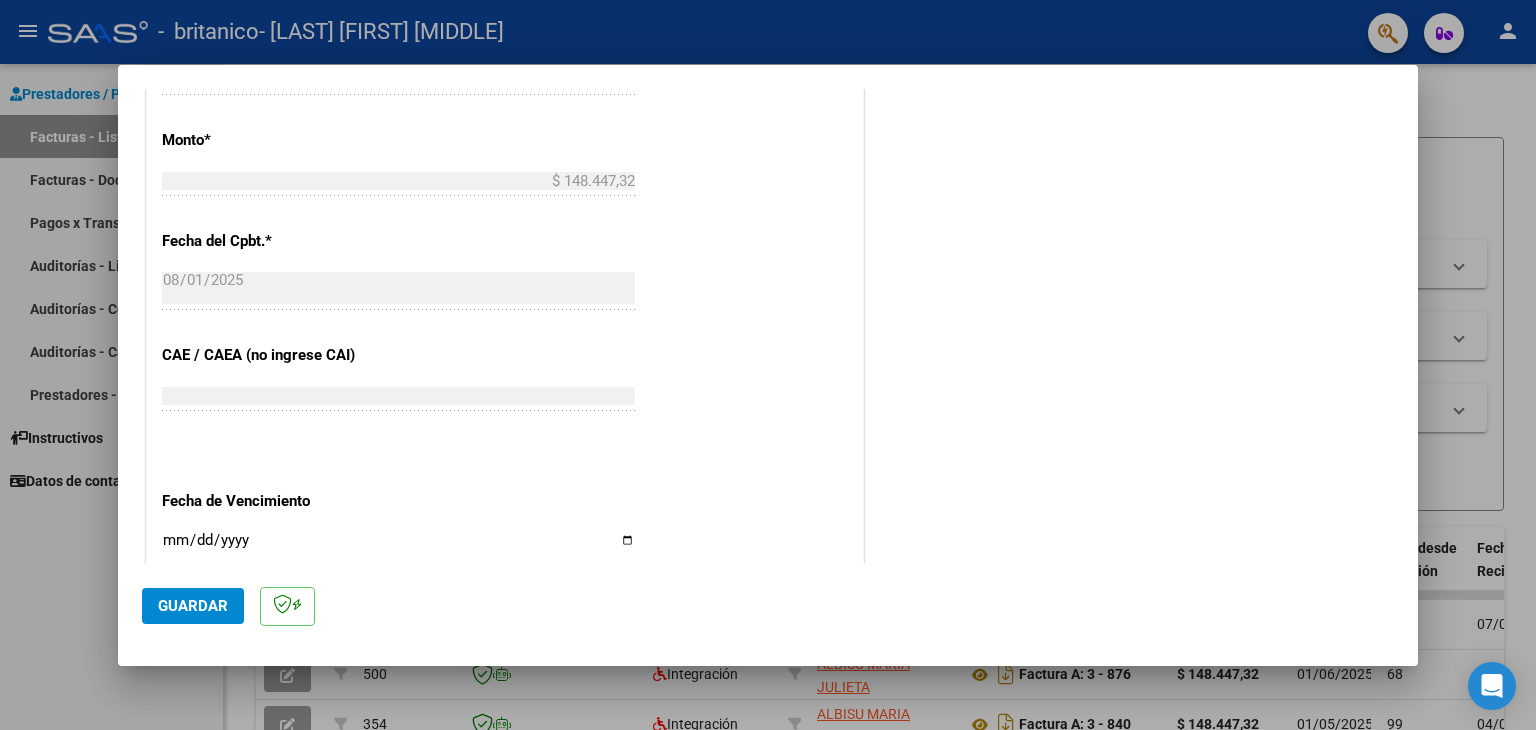 scroll, scrollTop: 1200, scrollLeft: 0, axis: vertical 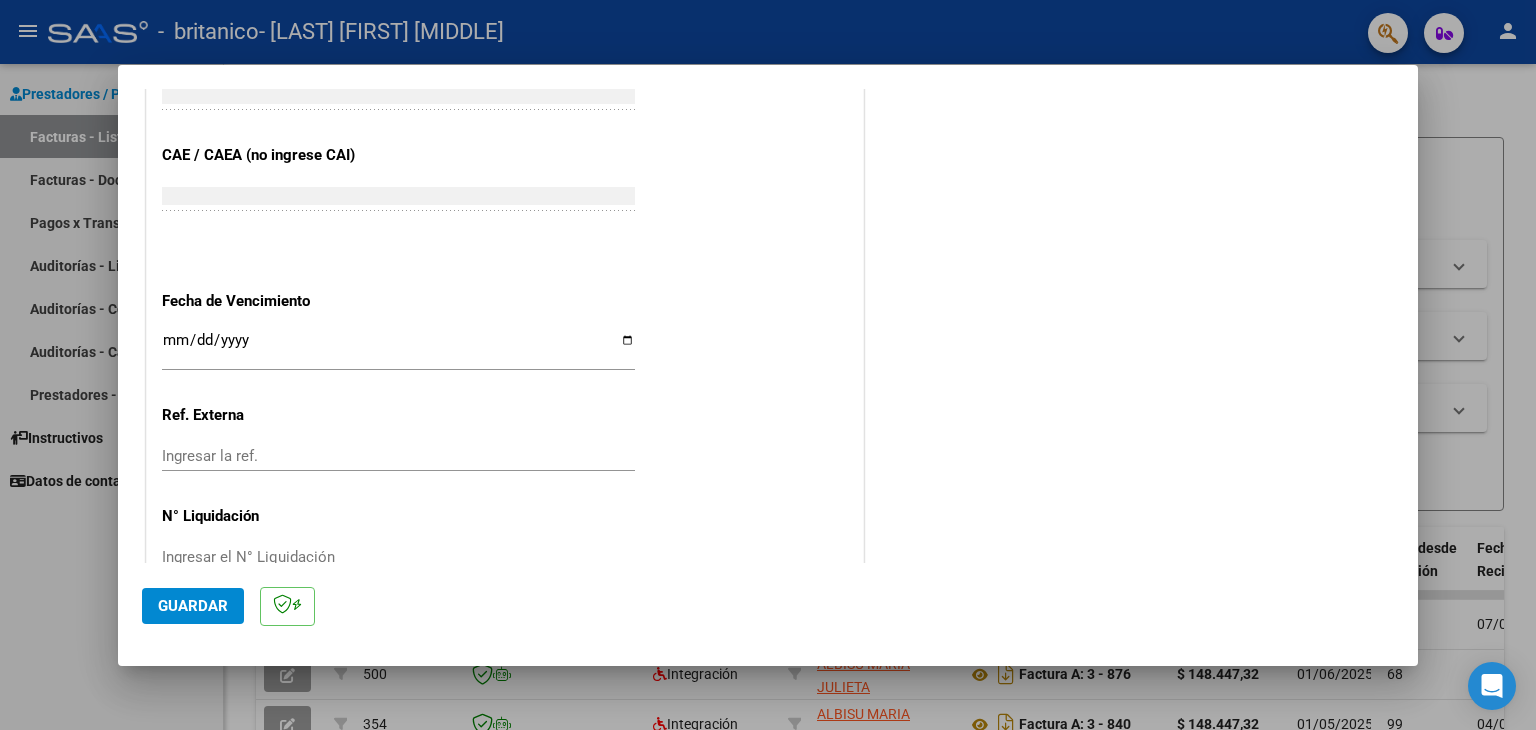 type on "202507" 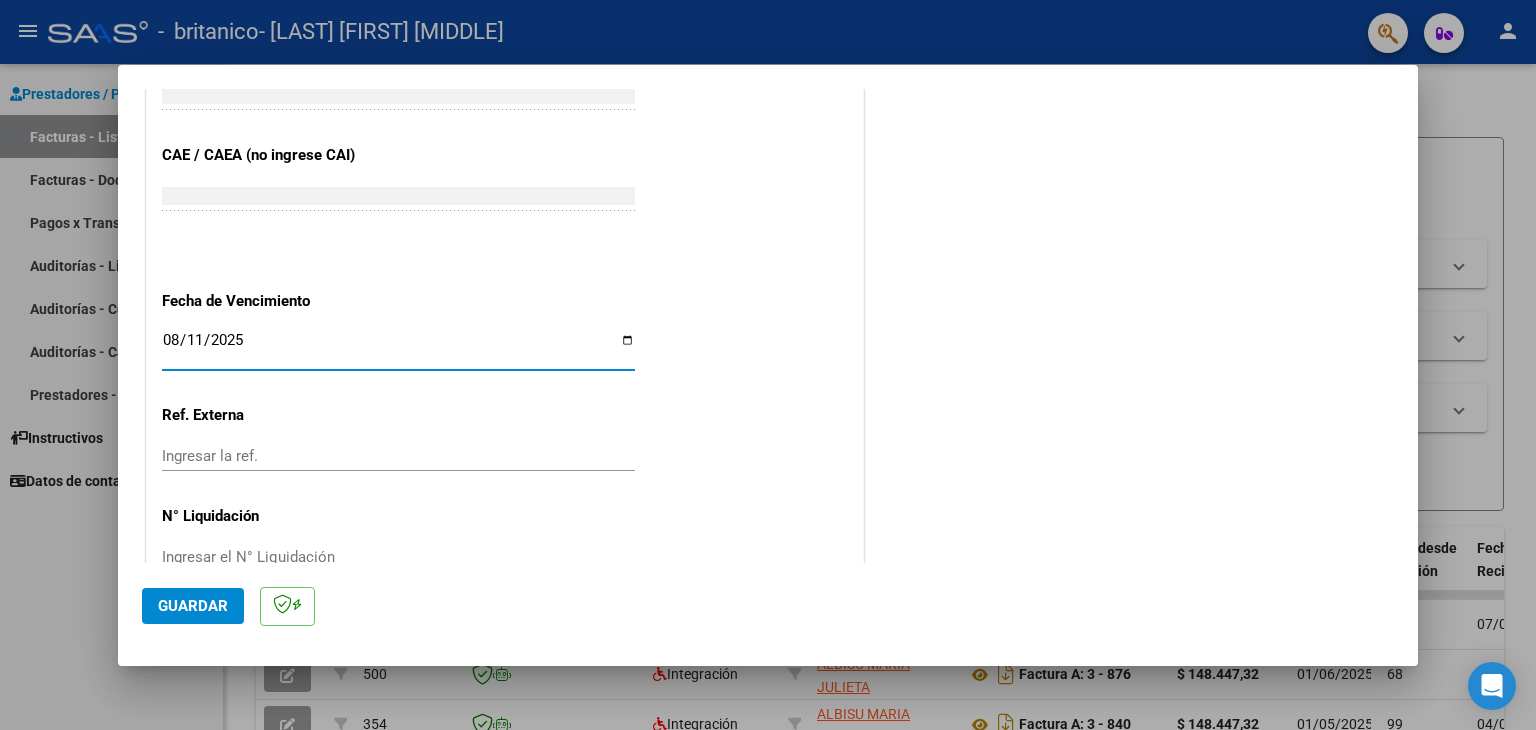 type on "2025-08-11" 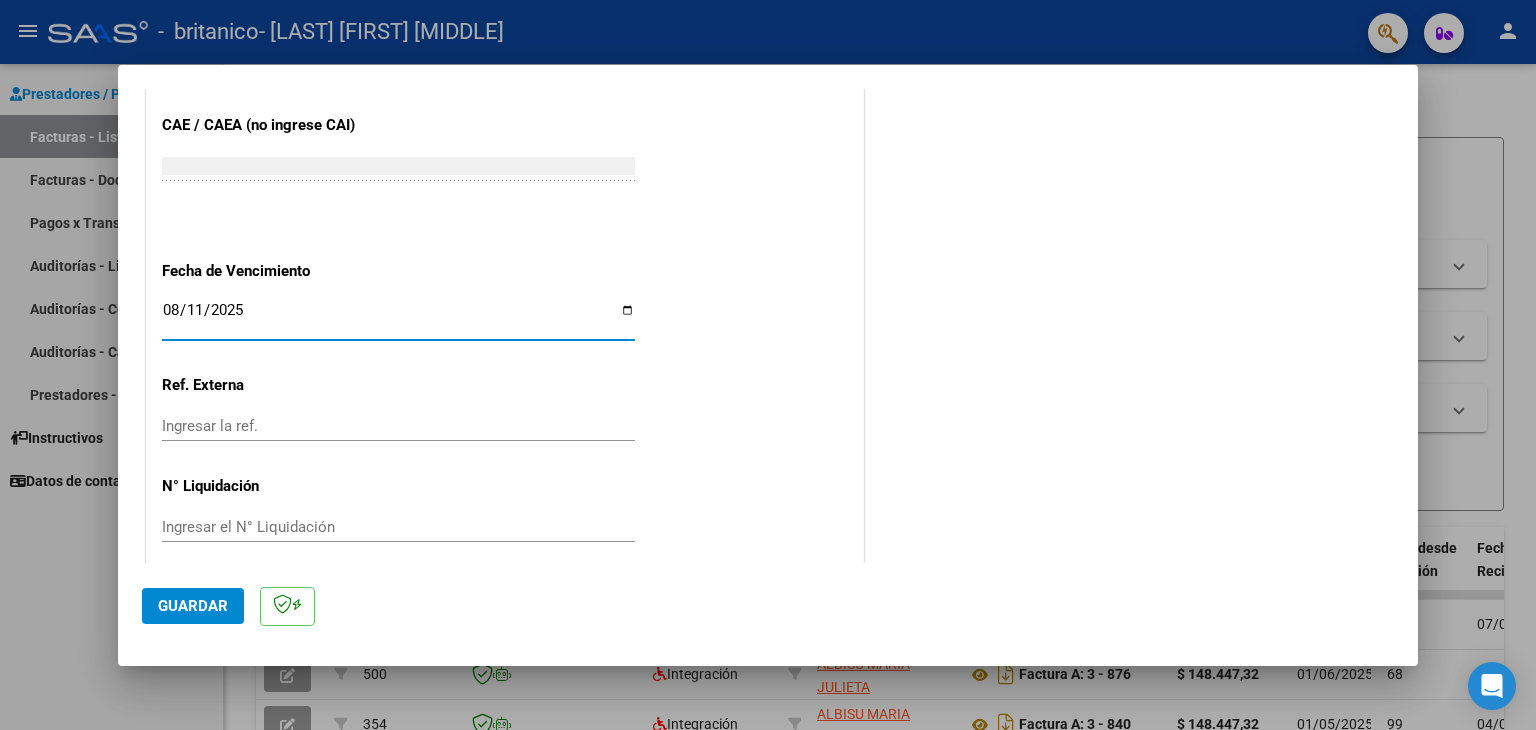 scroll, scrollTop: 1245, scrollLeft: 0, axis: vertical 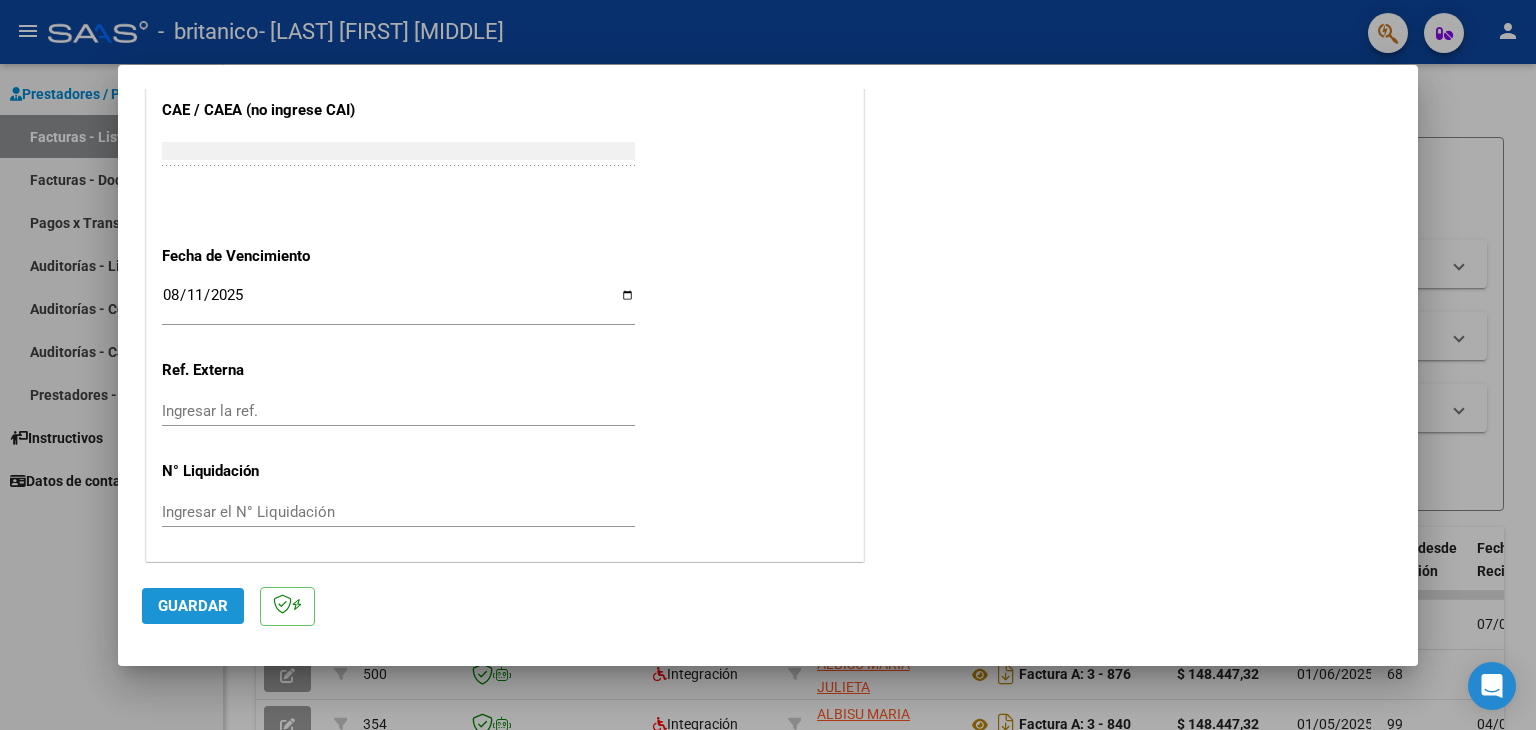 click on "Guardar" 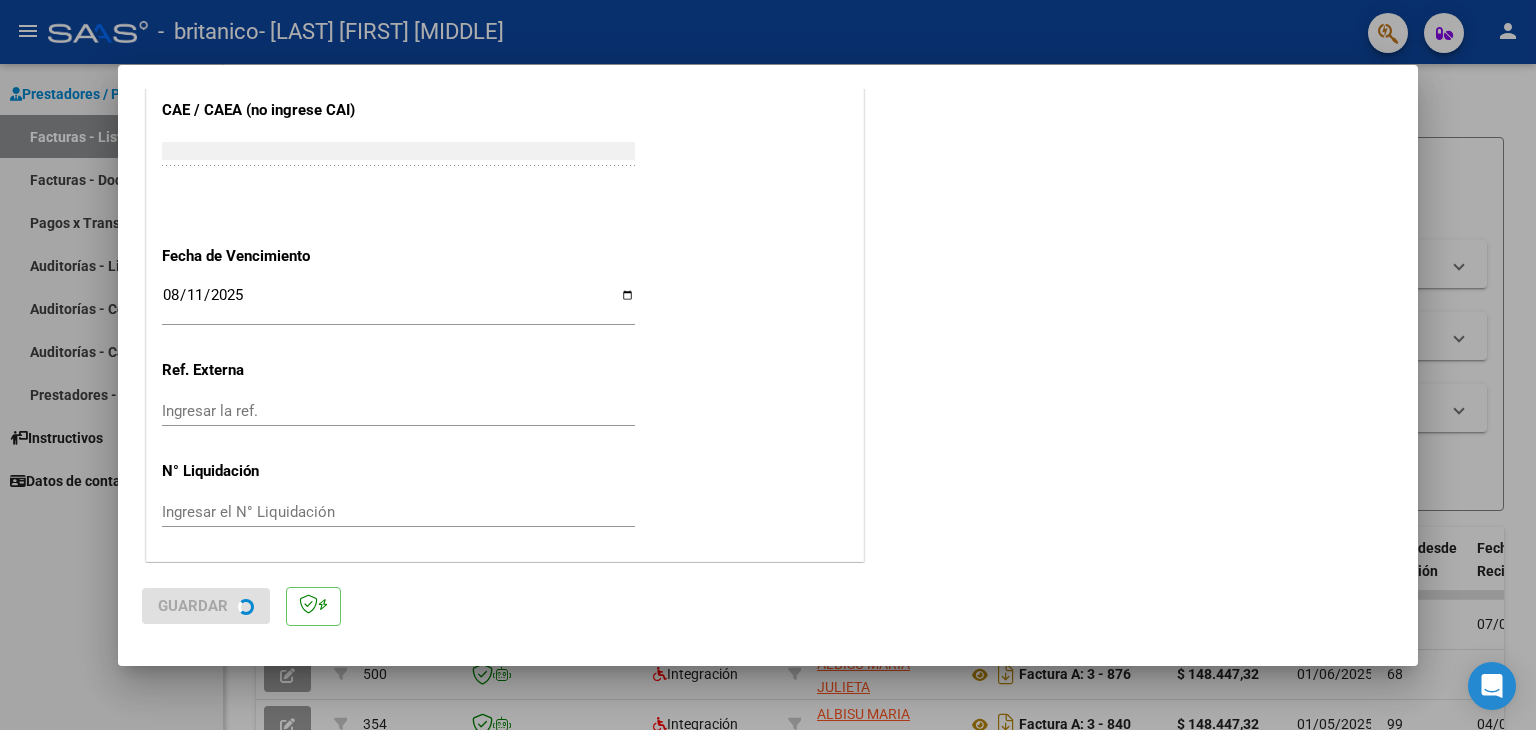 scroll, scrollTop: 0, scrollLeft: 0, axis: both 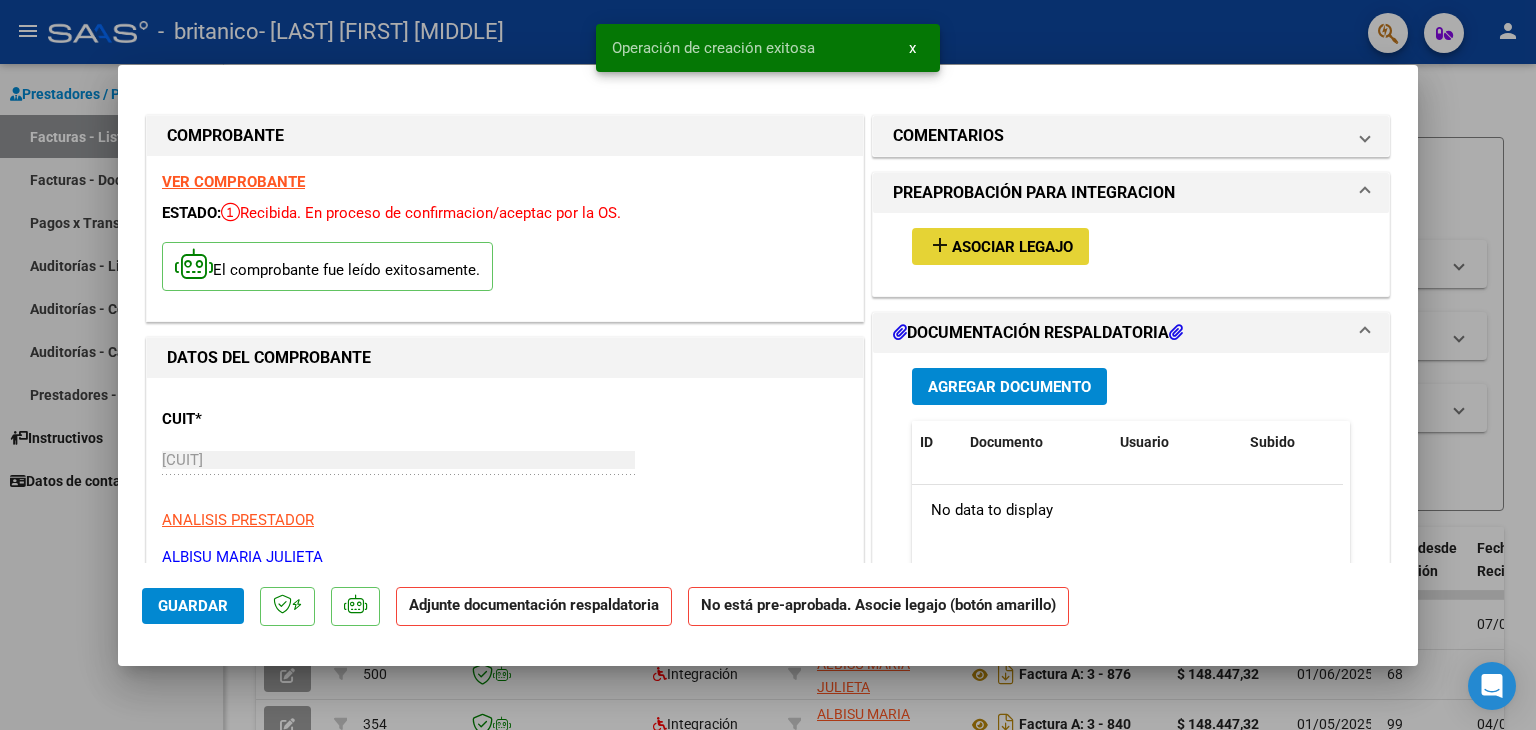 click on "Asociar Legajo" at bounding box center [1012, 247] 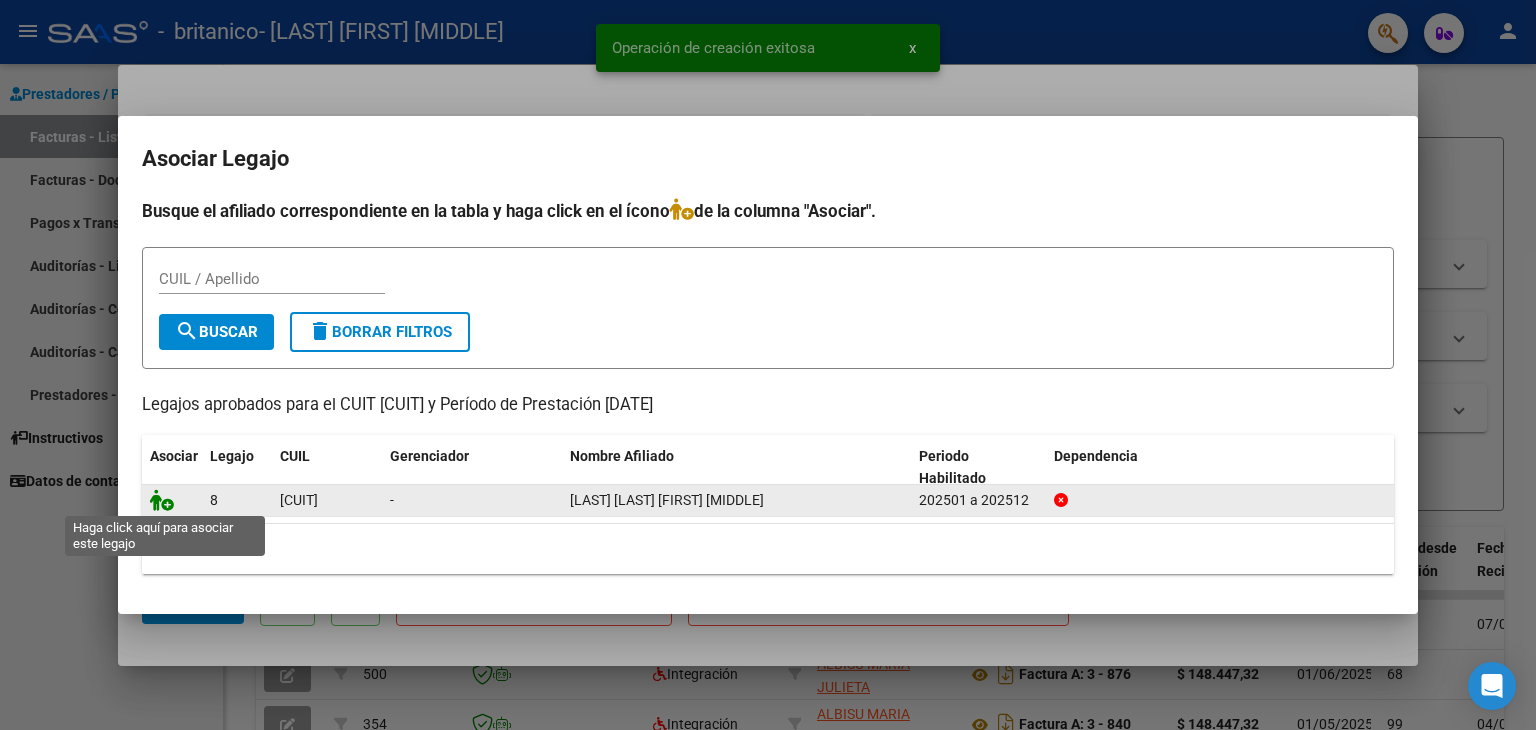 click 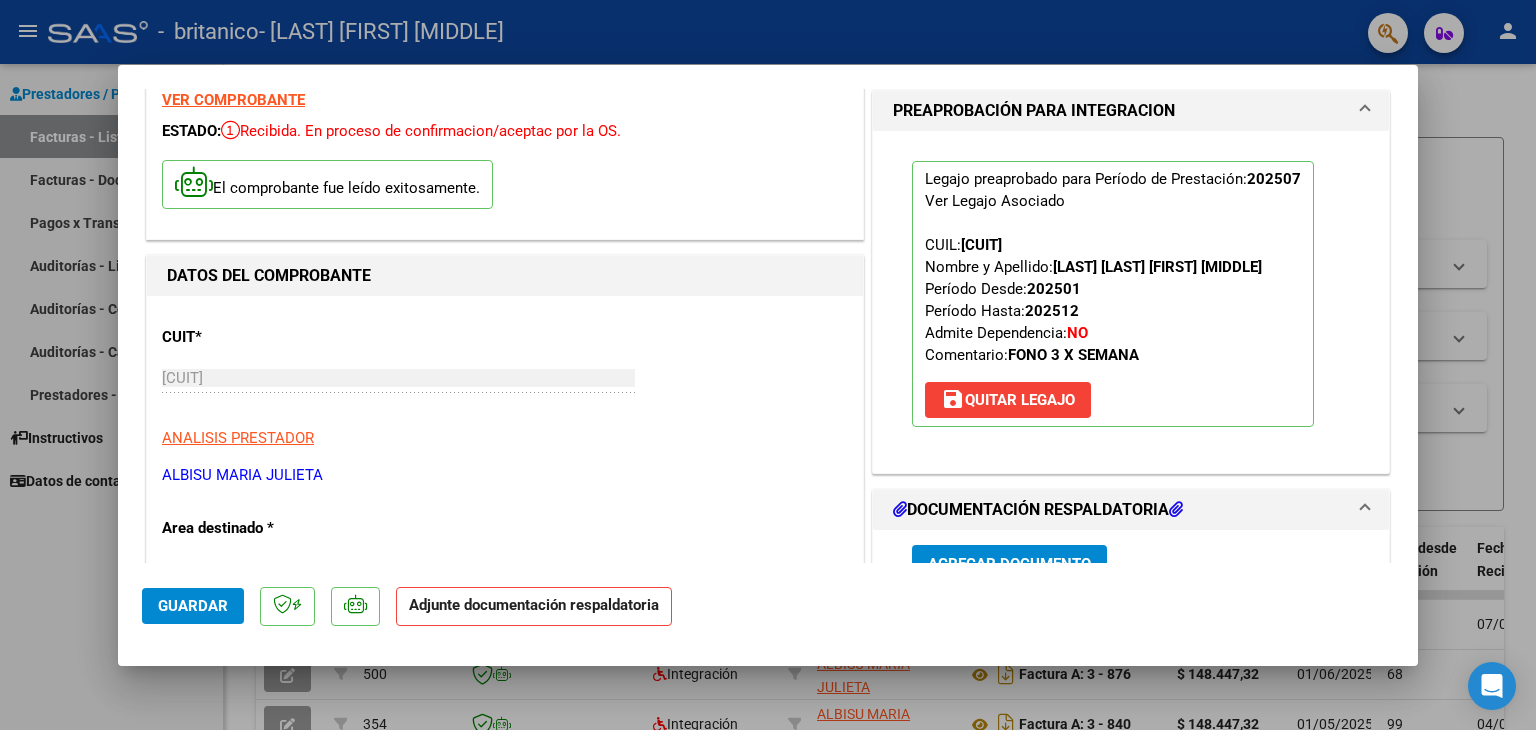 scroll, scrollTop: 200, scrollLeft: 0, axis: vertical 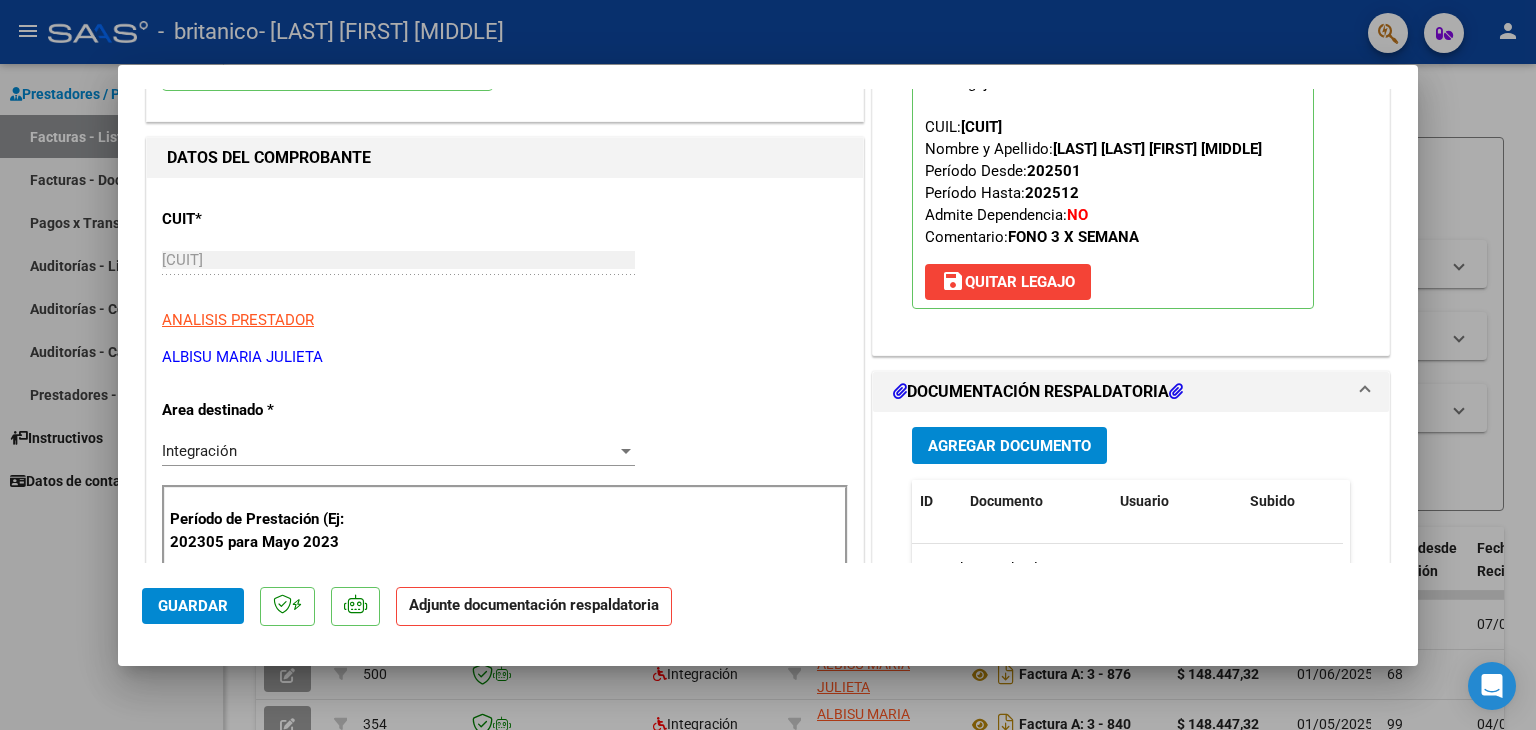 click on "Agregar Documento" at bounding box center [1009, 446] 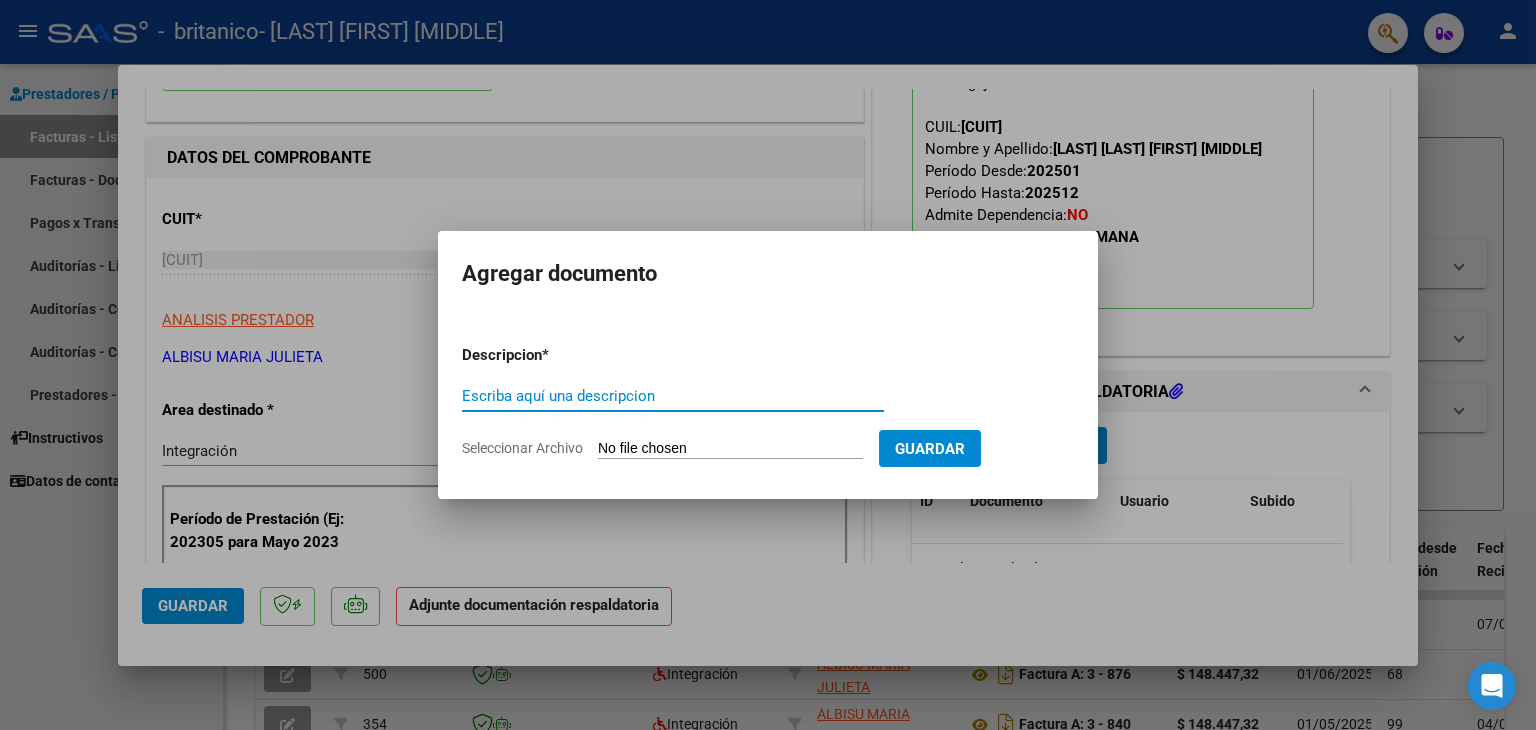 click on "Escriba aquí una descripcion" at bounding box center (673, 396) 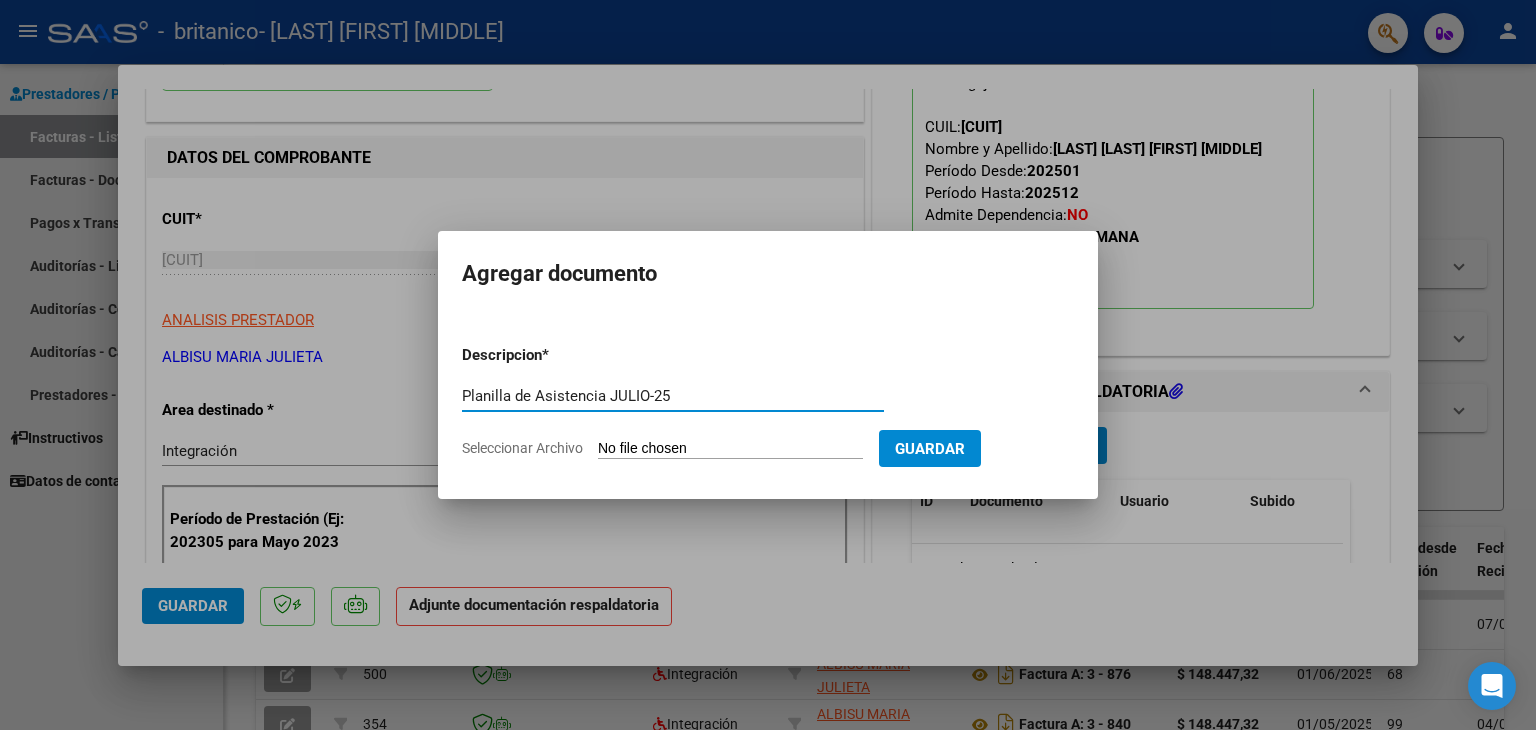 type on "Planilla de Asistencia JULIO-25" 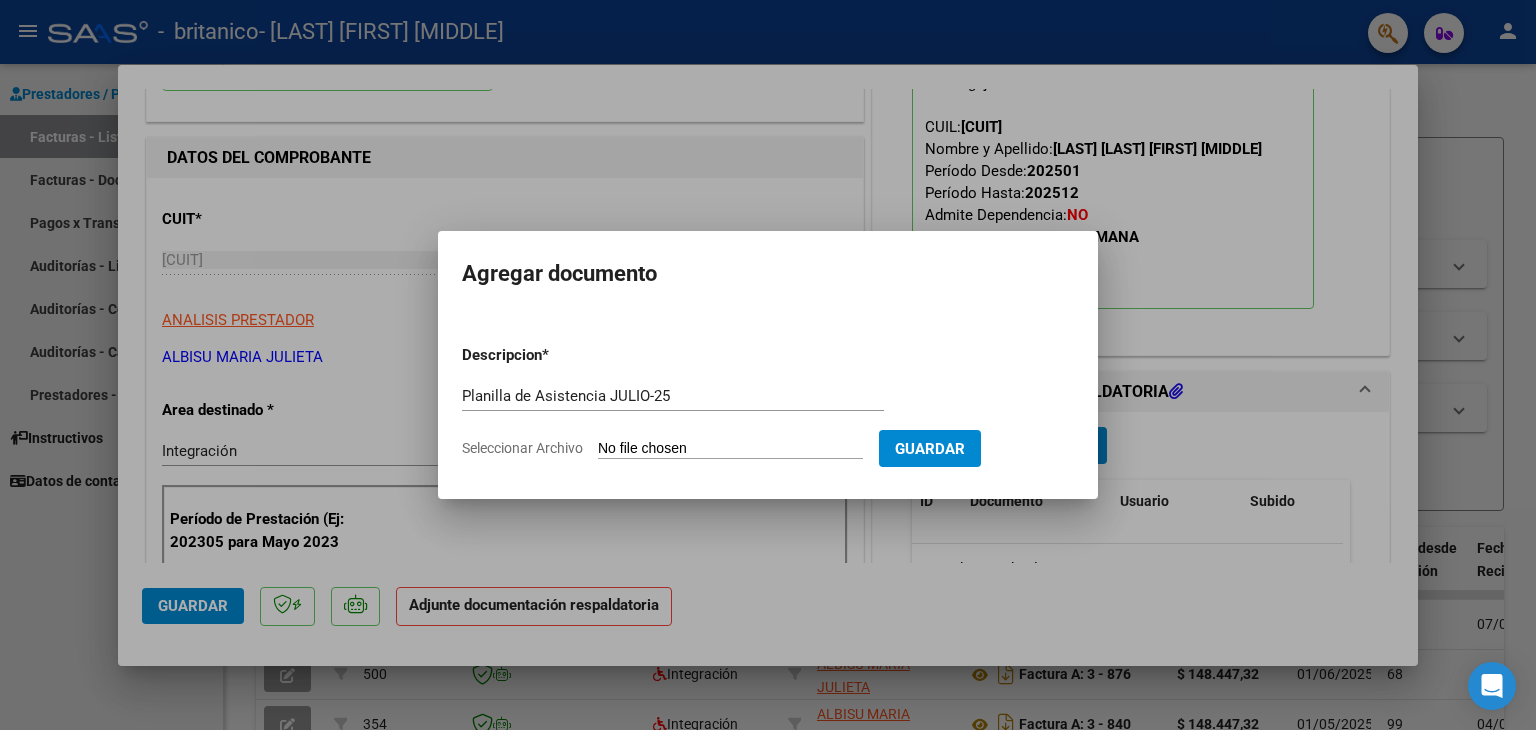 click on "Seleccionar Archivo" at bounding box center [730, 449] 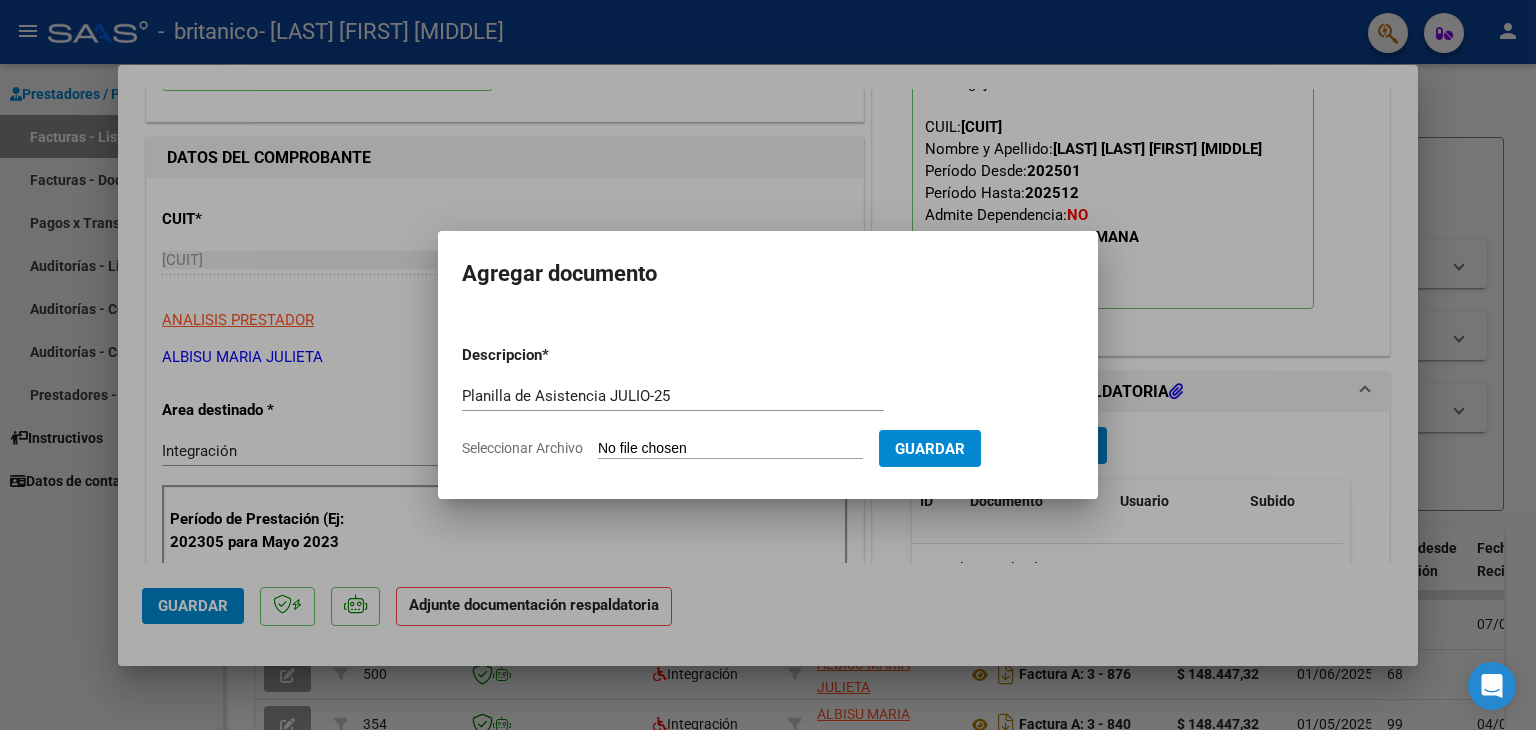 click on "Seleccionar Archivo" at bounding box center (730, 449) 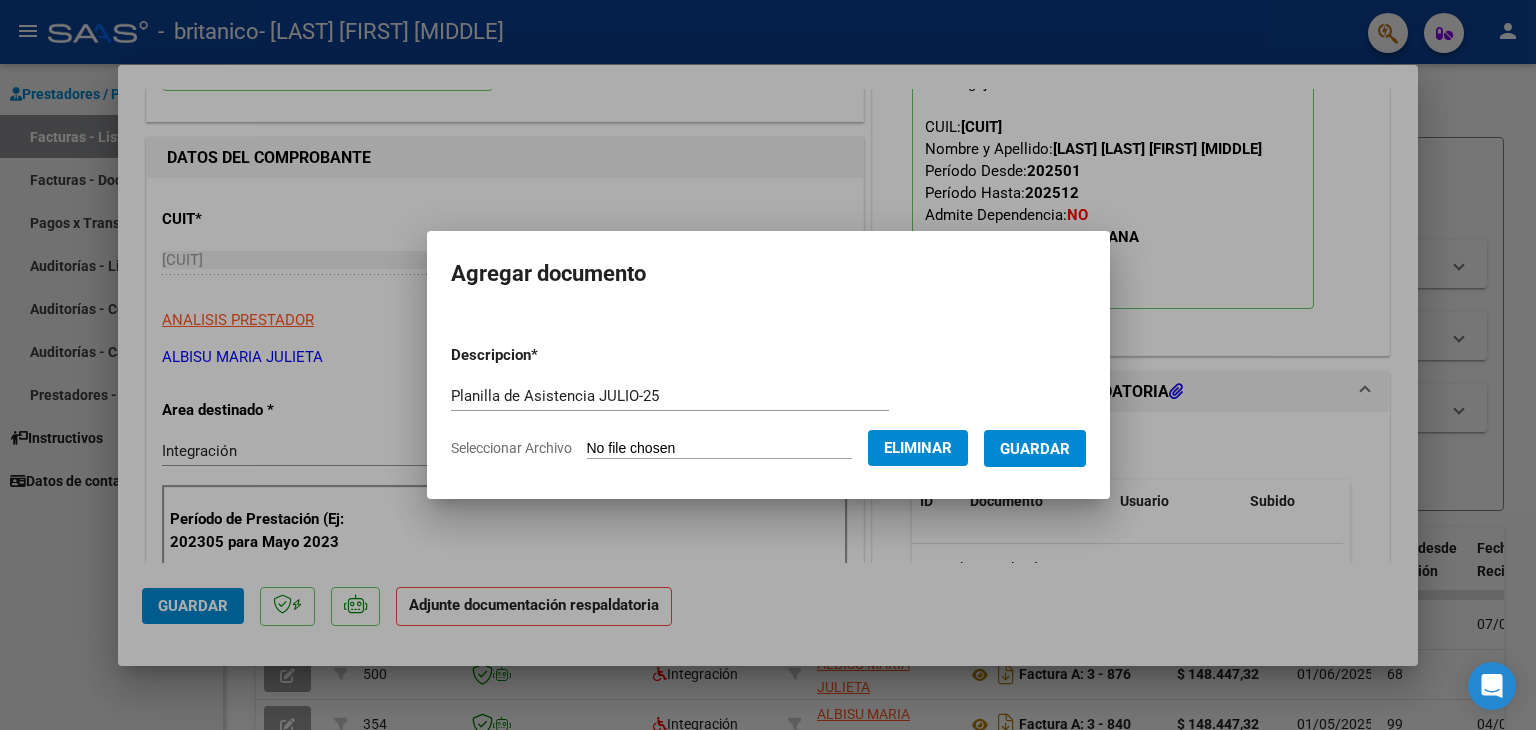 click on "Guardar" at bounding box center [1035, 449] 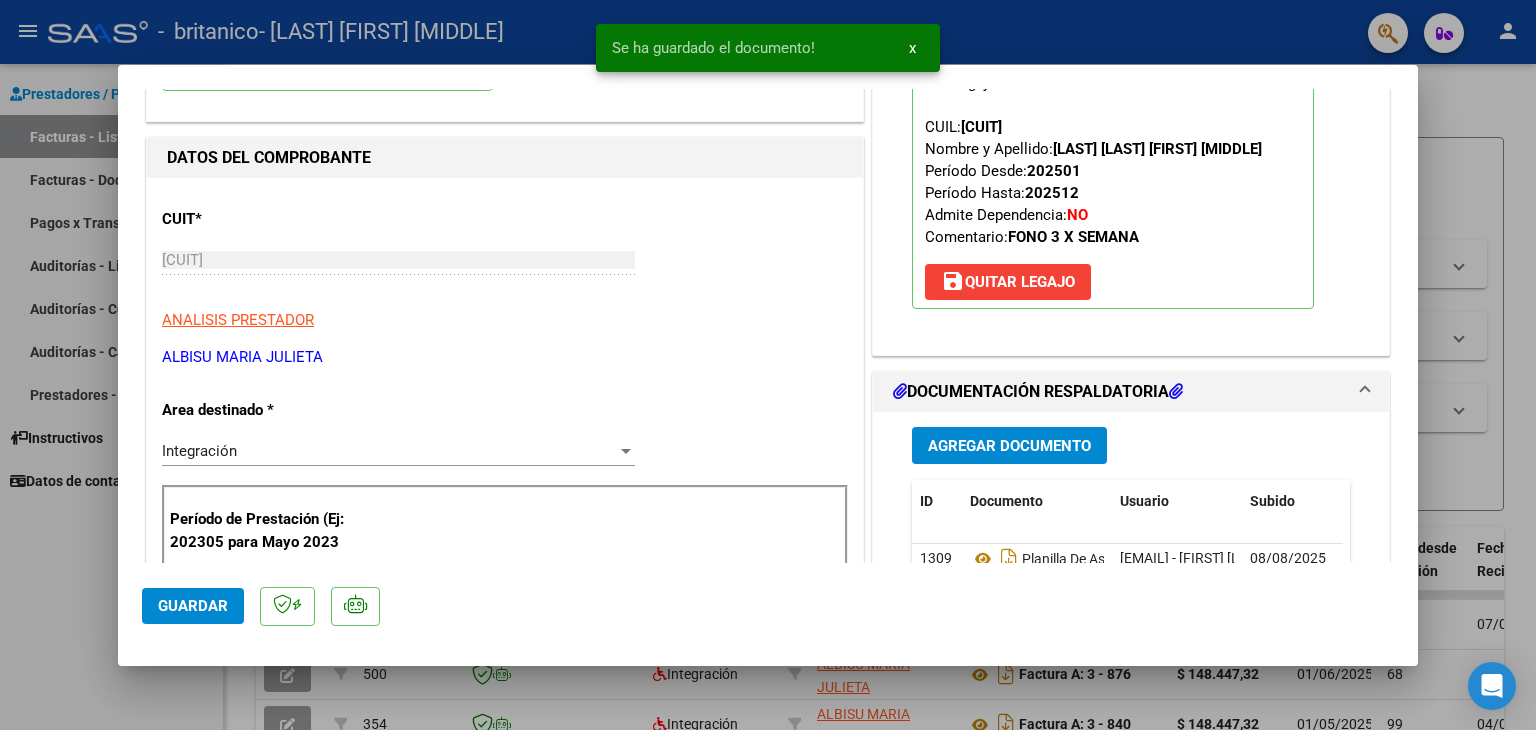 click at bounding box center (768, 365) 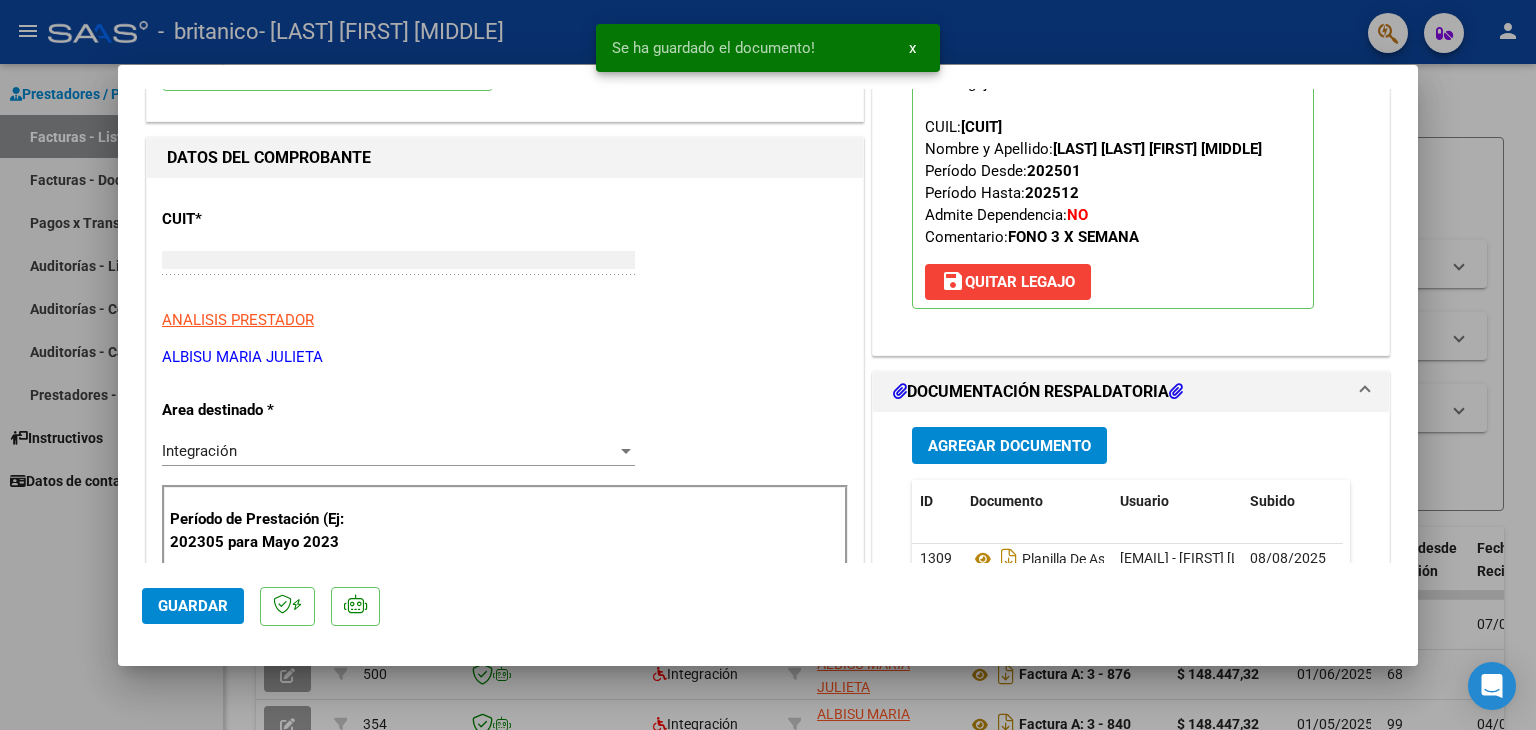 scroll, scrollTop: 0, scrollLeft: 0, axis: both 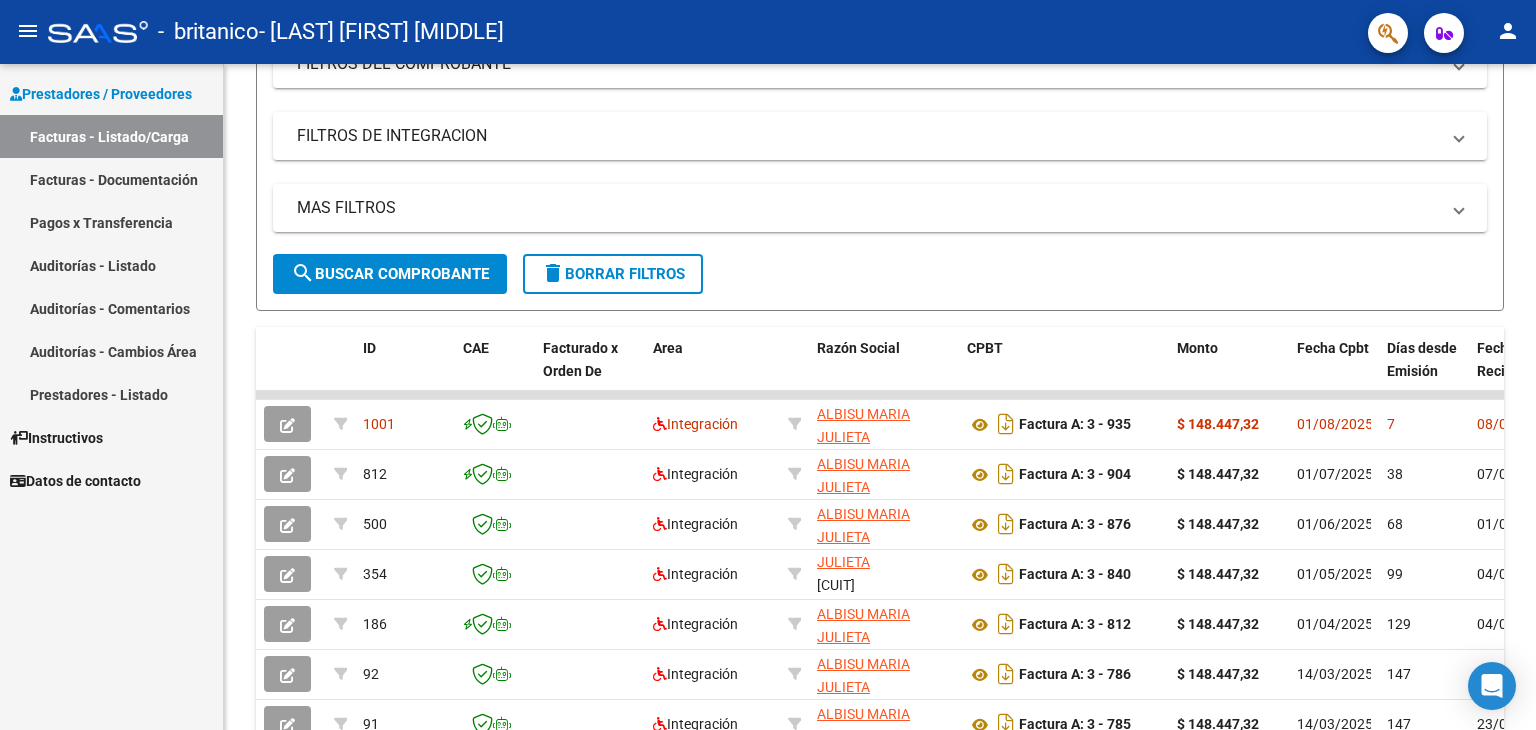 click on "person" 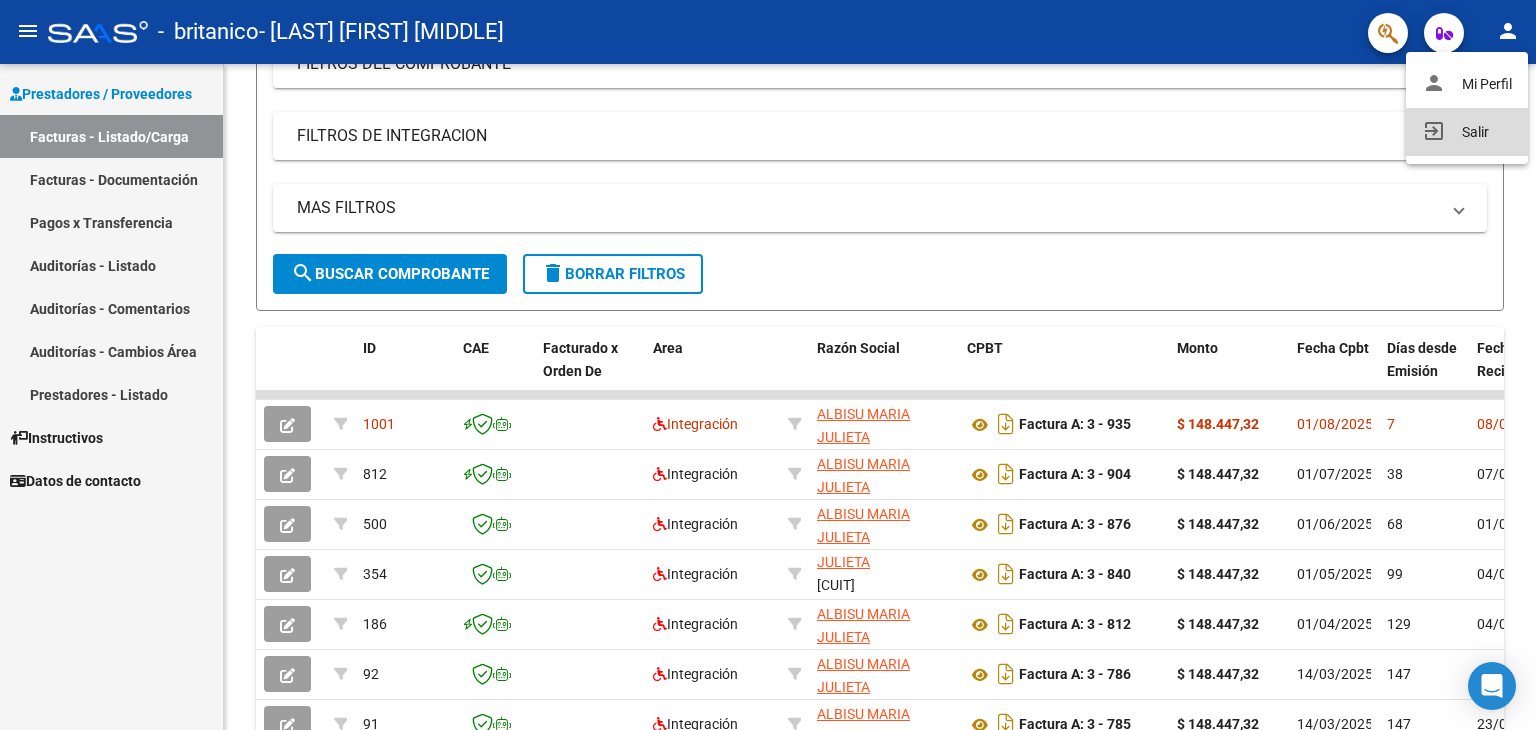 click on "exit_to_app  Salir" at bounding box center (1467, 132) 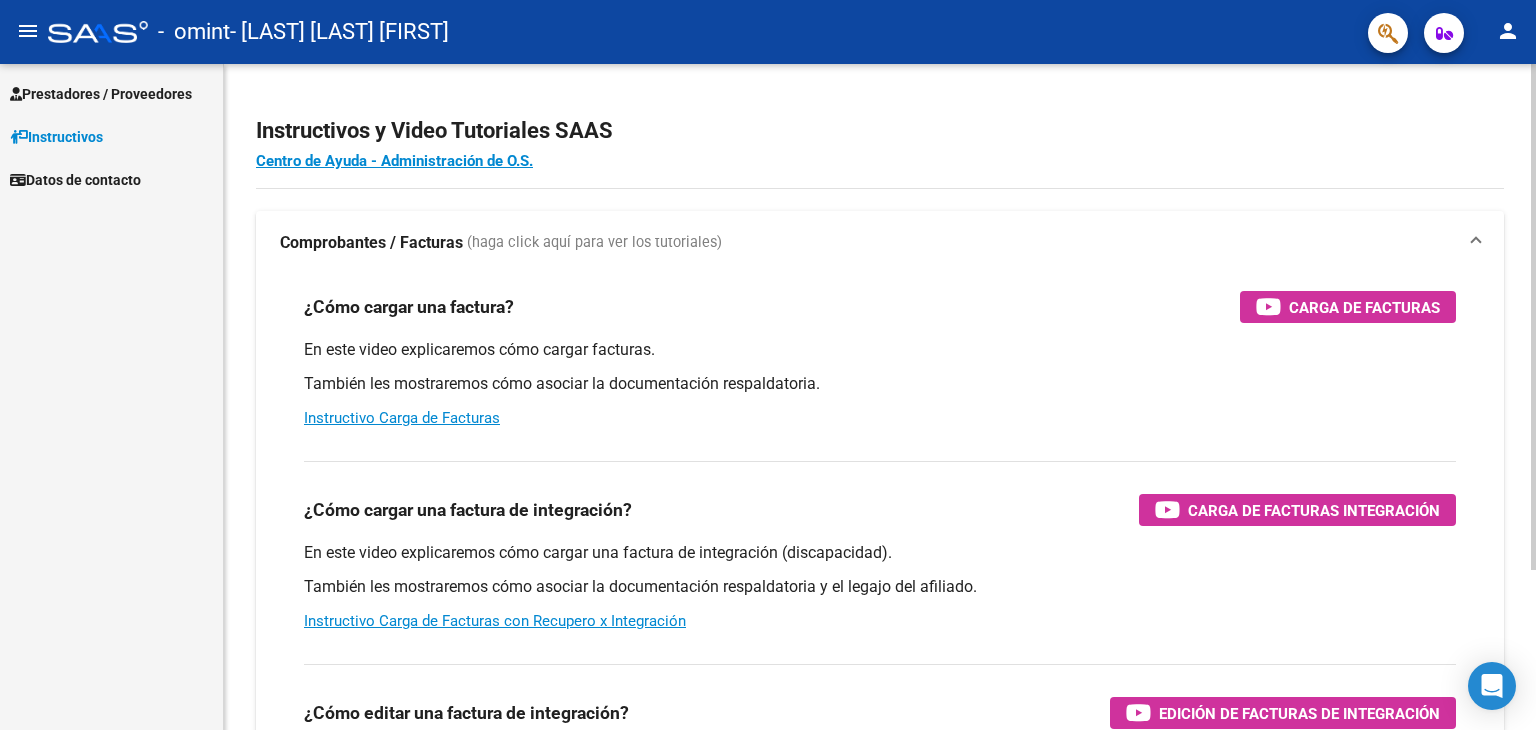 scroll, scrollTop: 0, scrollLeft: 0, axis: both 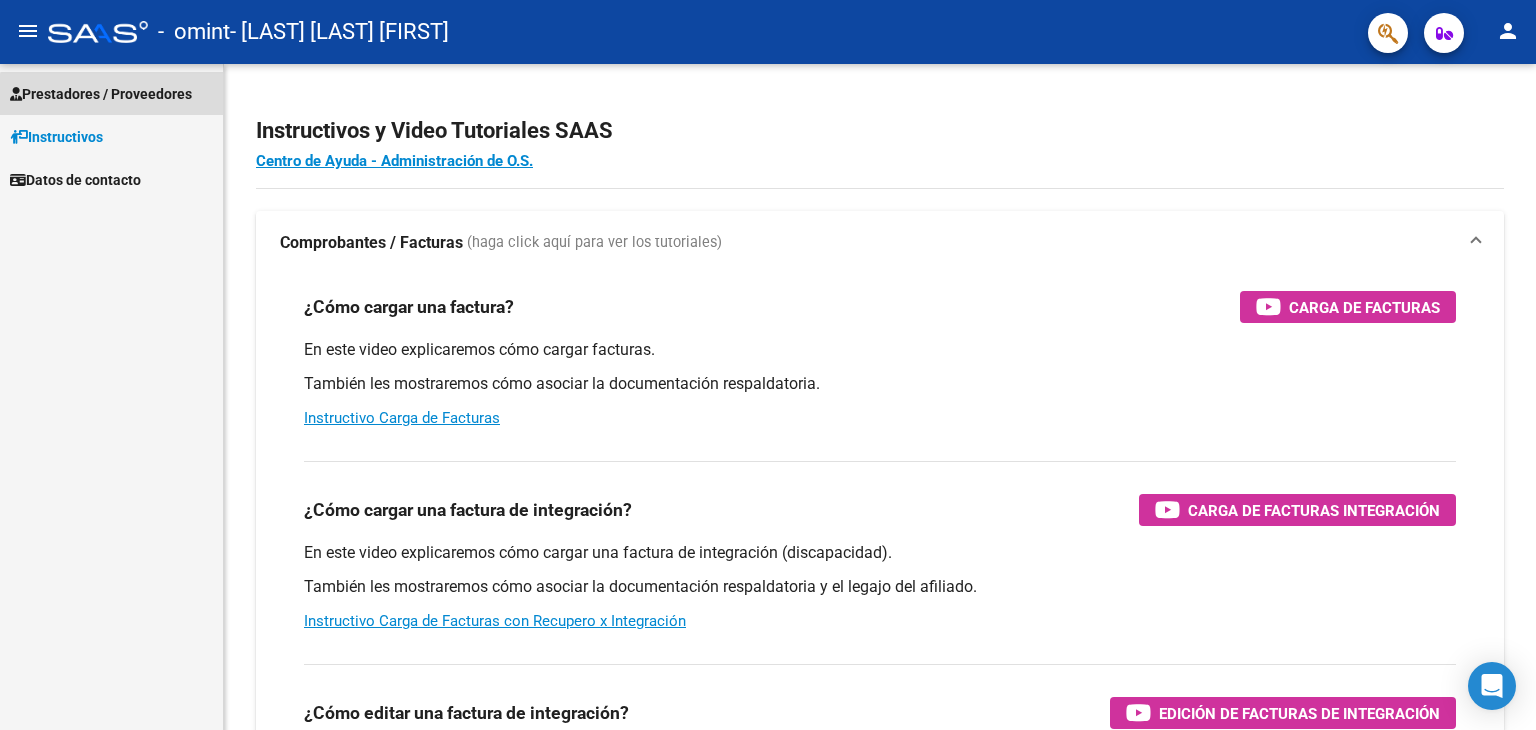 click on "Prestadores / Proveedores" at bounding box center (101, 94) 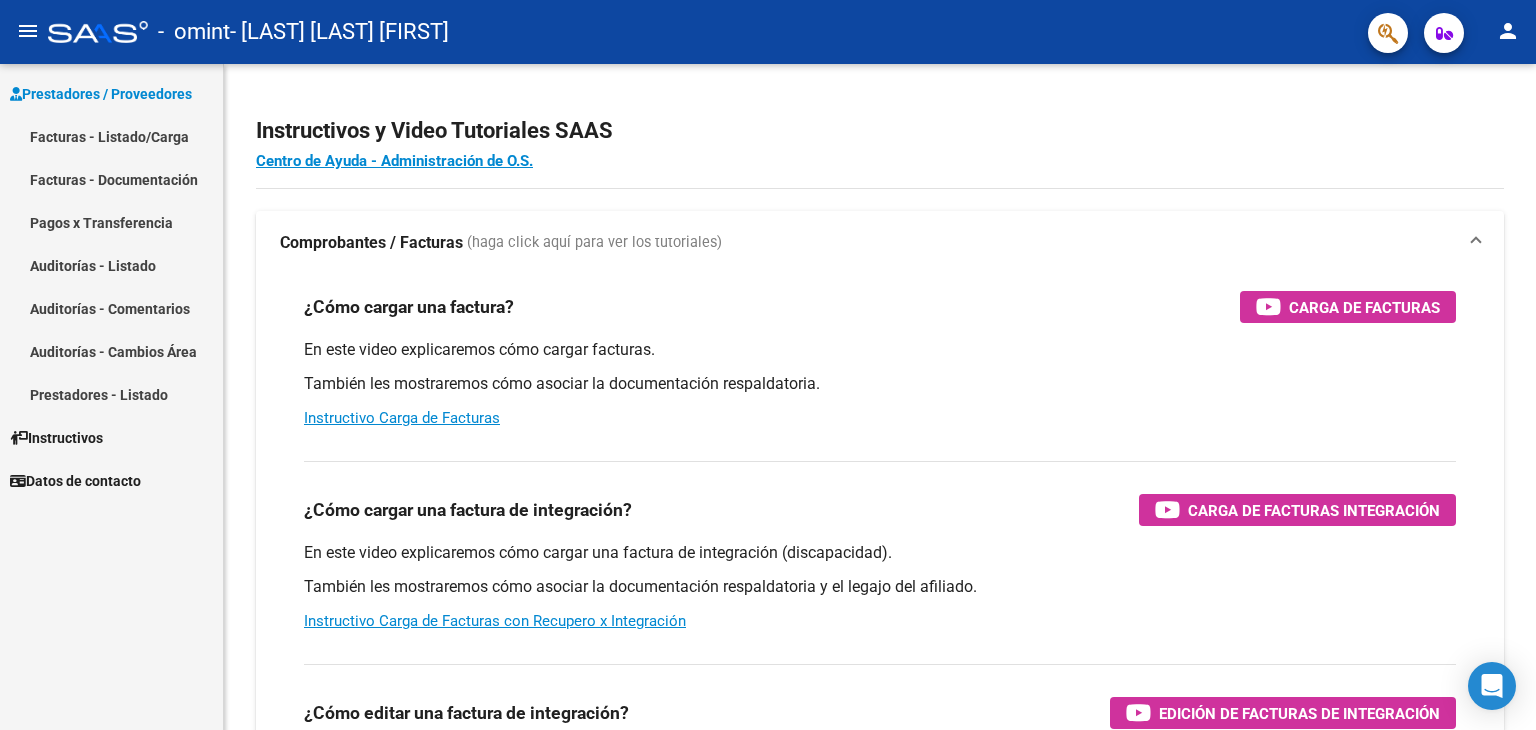 click on "Facturas - Listado/Carga" at bounding box center (111, 136) 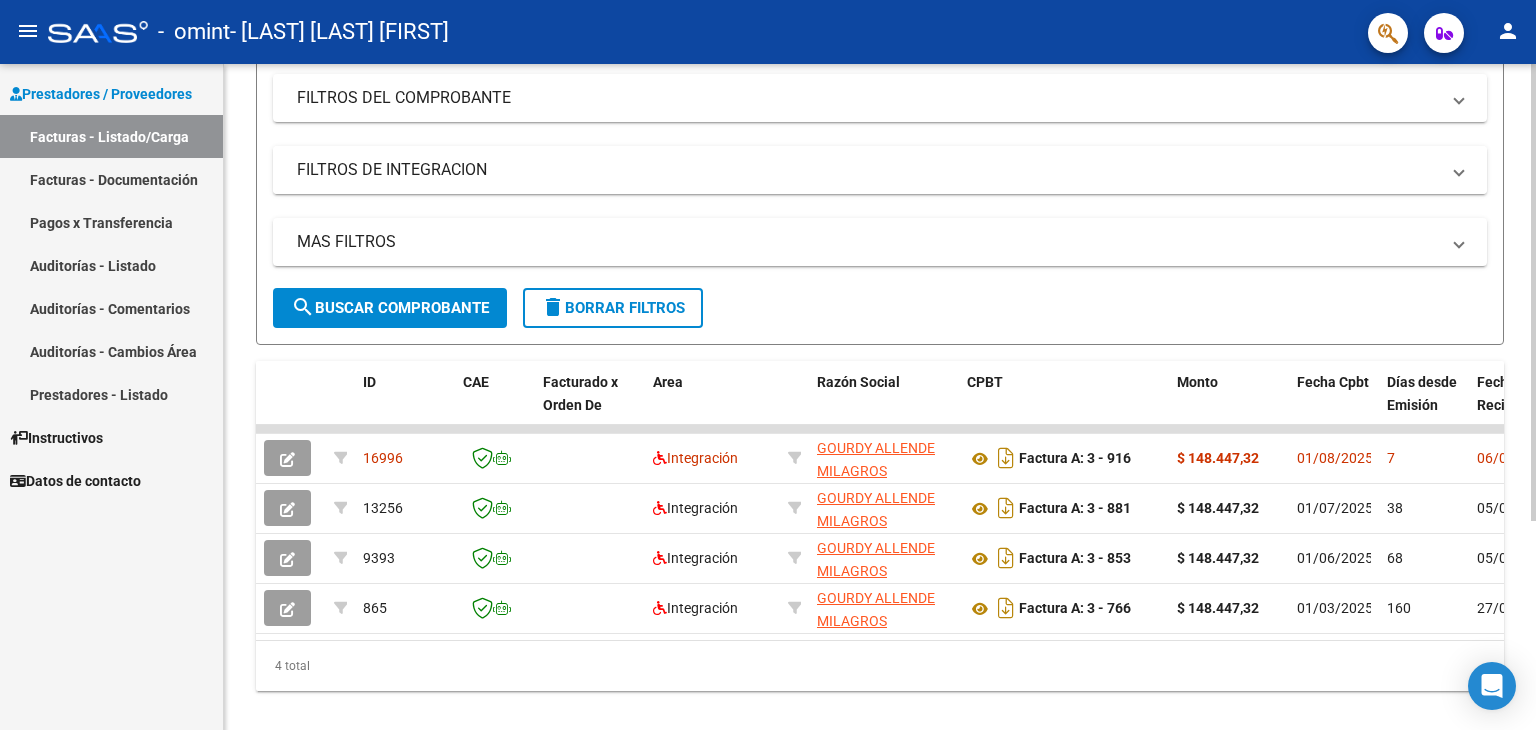 scroll, scrollTop: 300, scrollLeft: 0, axis: vertical 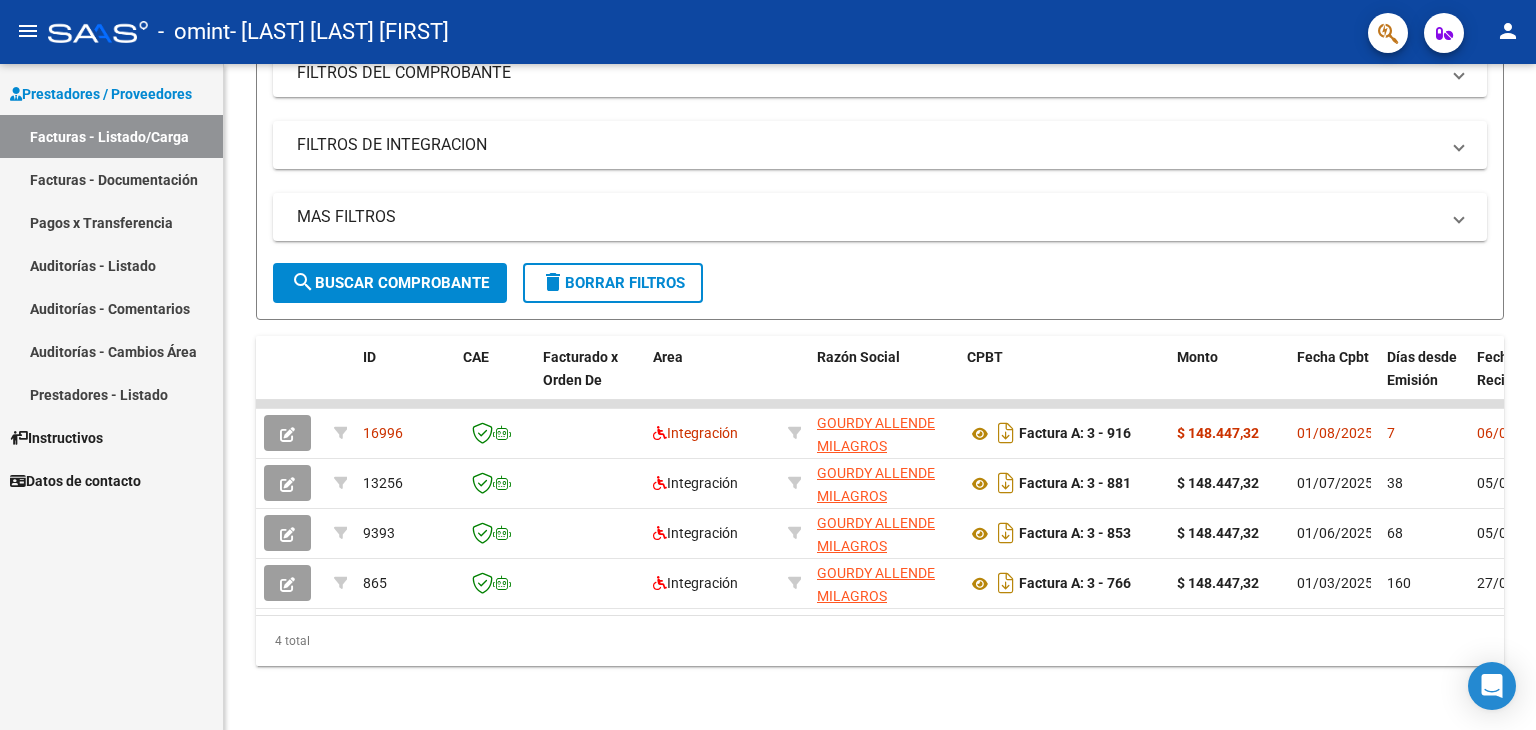 click on "person" 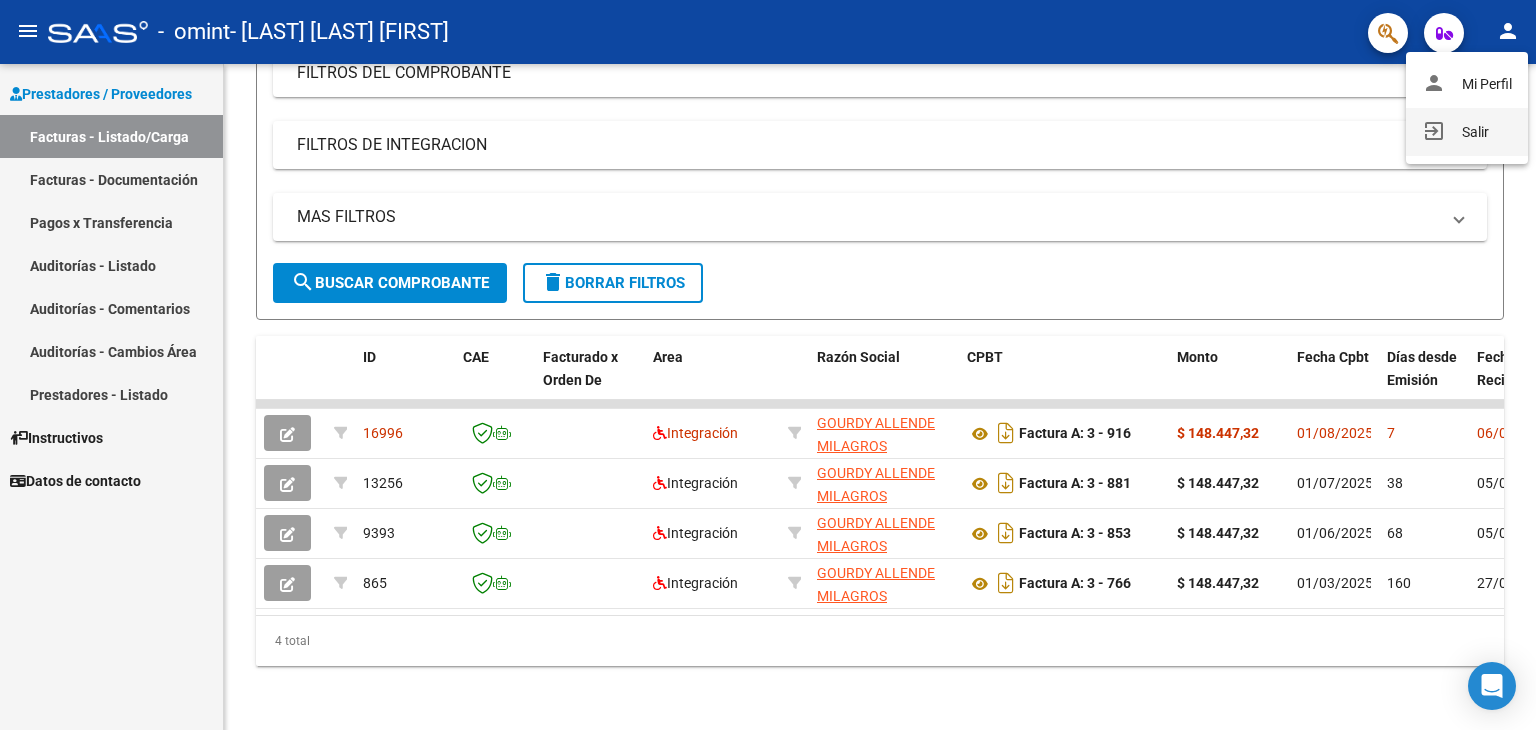 click on "exit_to_app  Salir" at bounding box center (1467, 132) 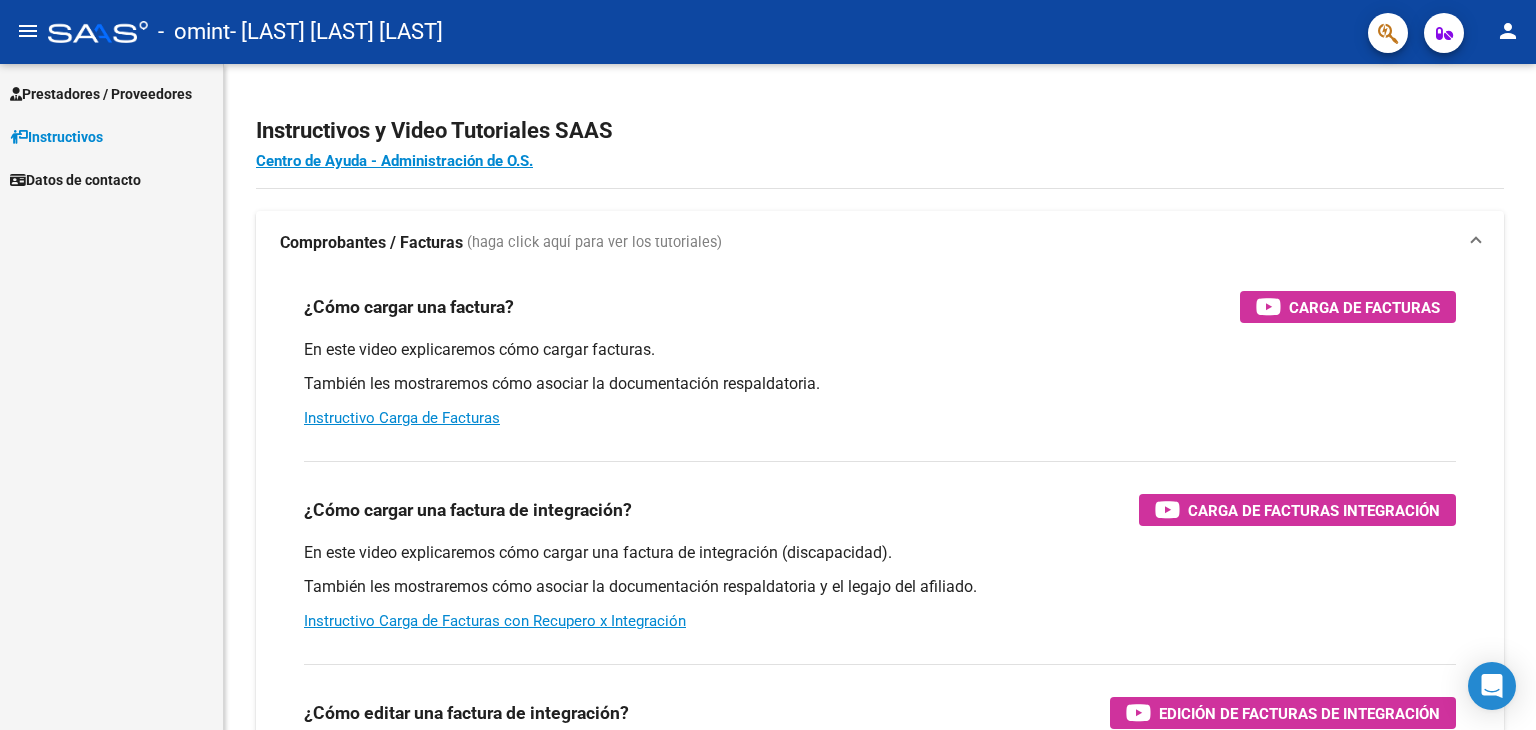 scroll, scrollTop: 0, scrollLeft: 0, axis: both 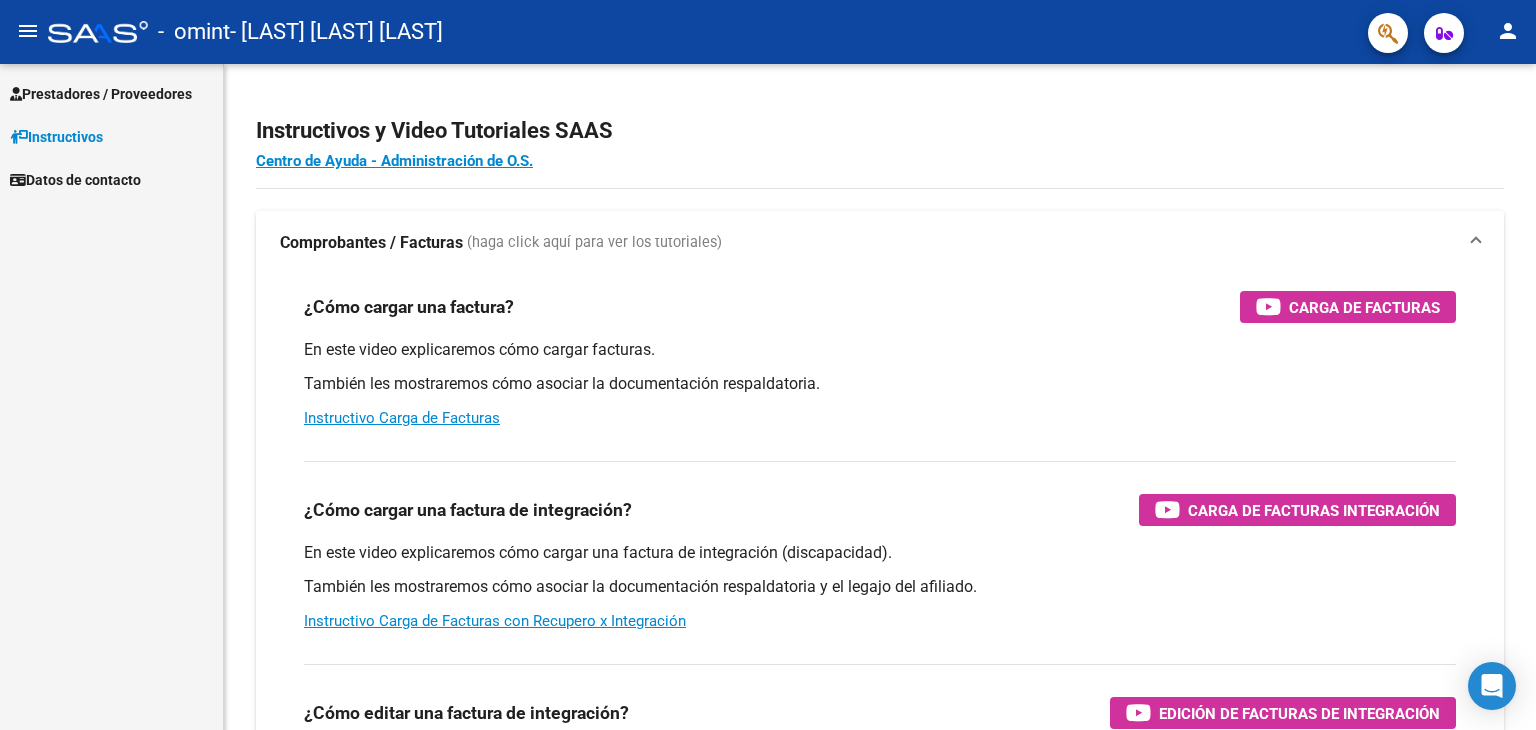 click on "Prestadores / Proveedores" at bounding box center (101, 94) 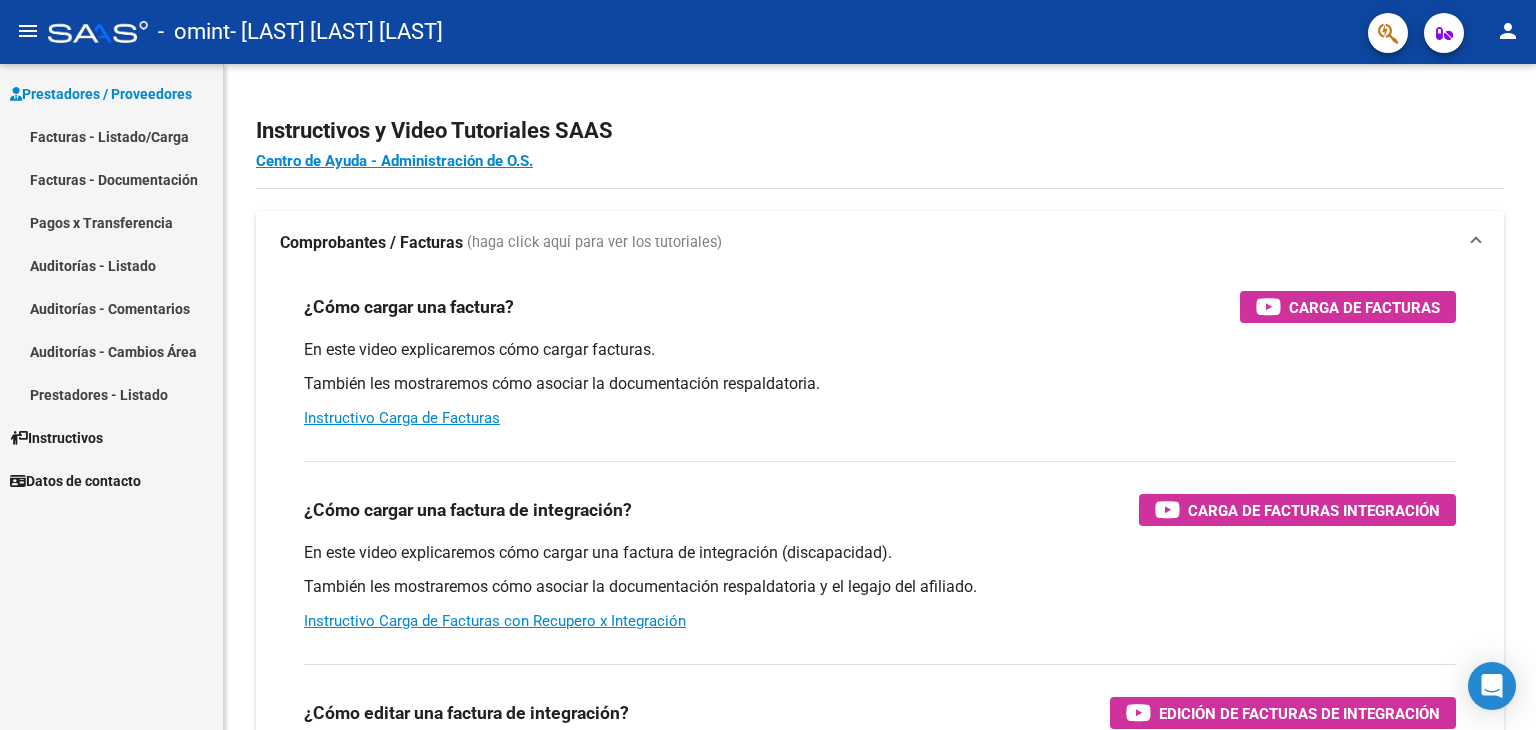 click on "Facturas - Listado/Carga" at bounding box center (111, 136) 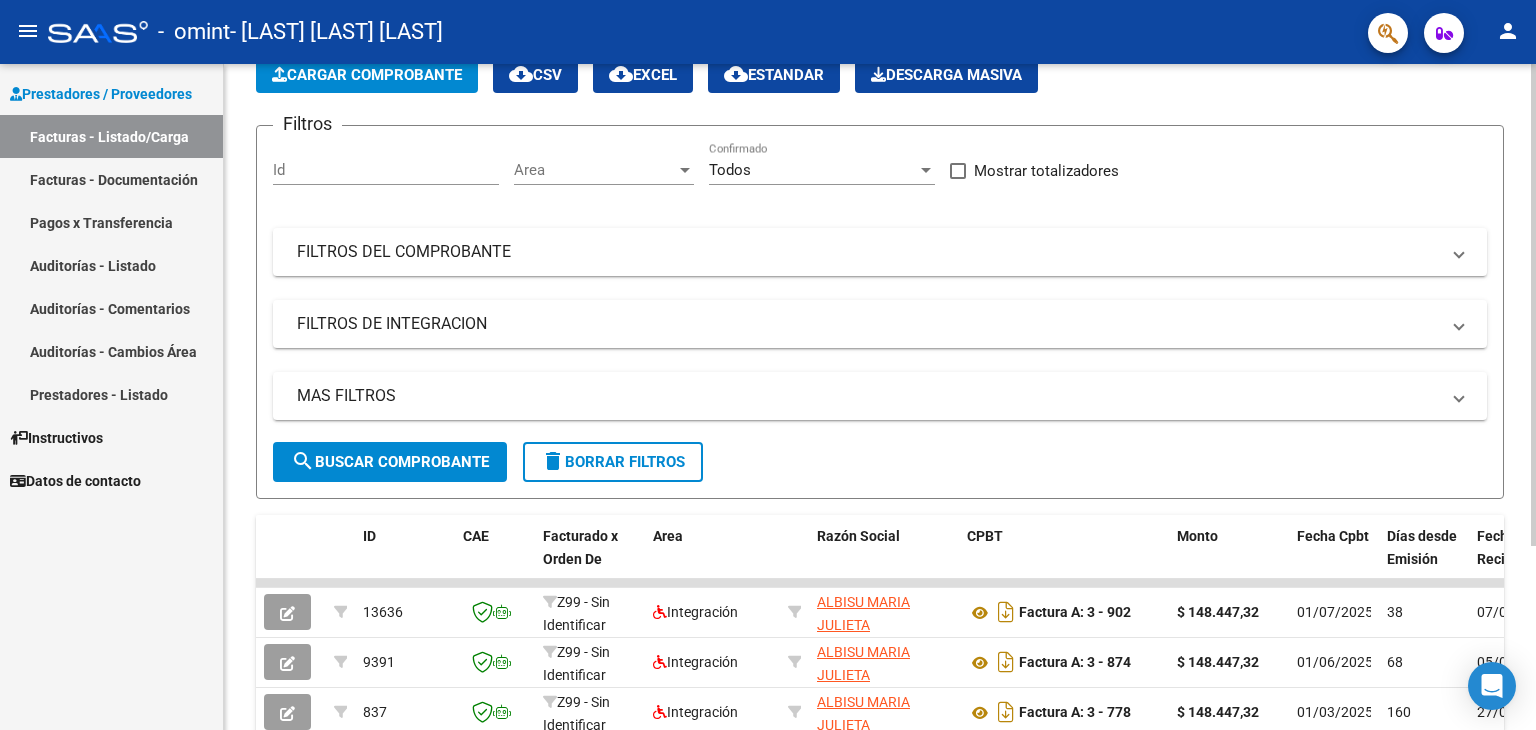 scroll, scrollTop: 0, scrollLeft: 0, axis: both 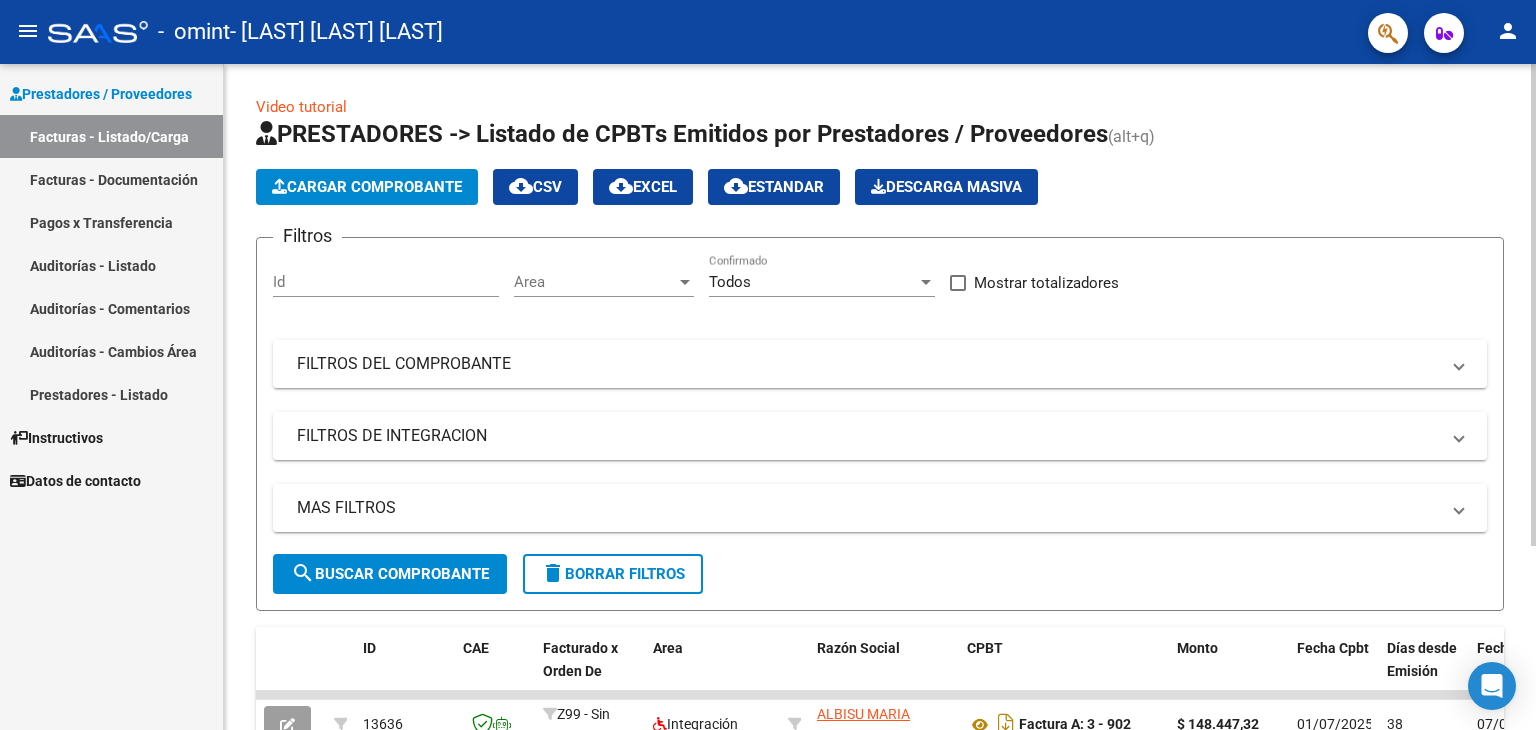 click on "Cargar Comprobante" 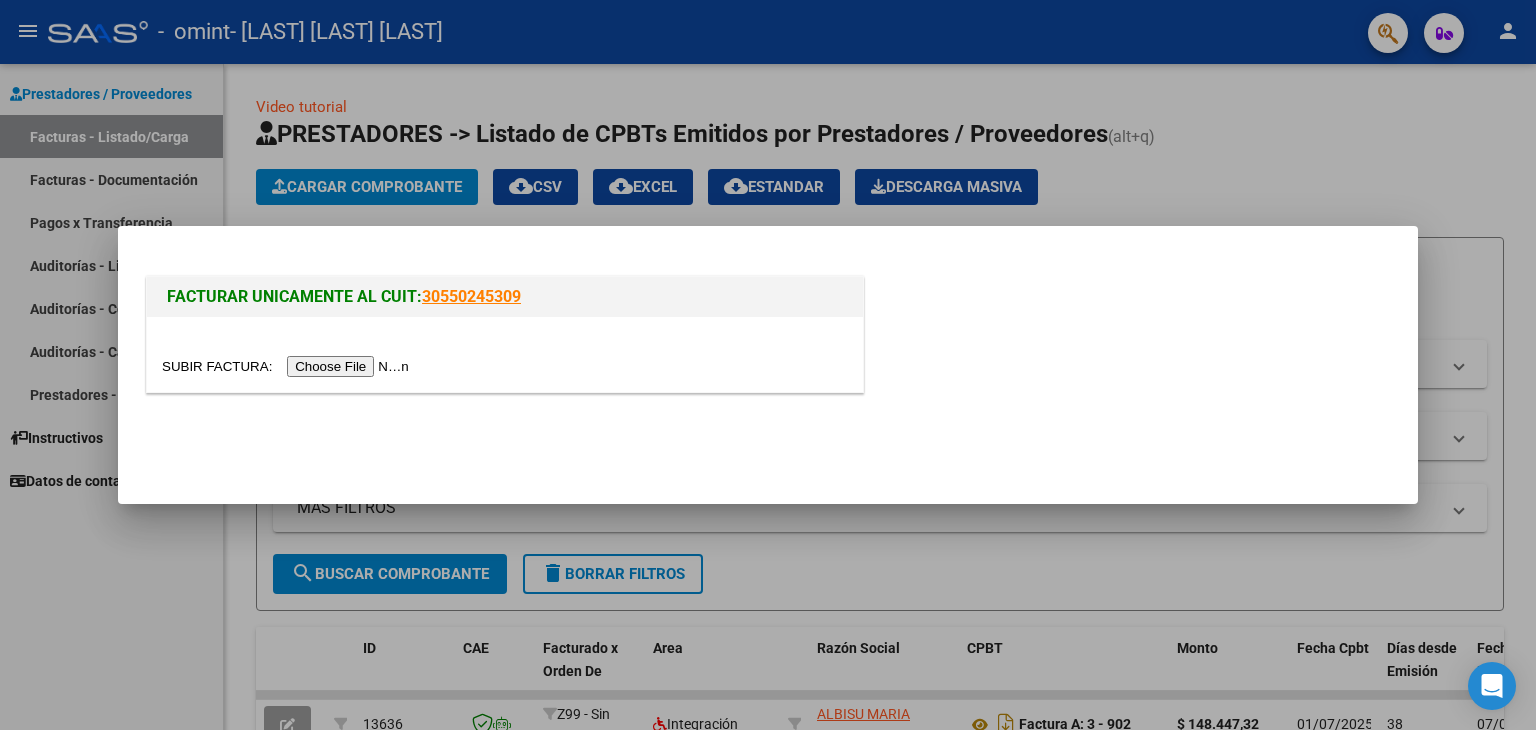 click at bounding box center [288, 366] 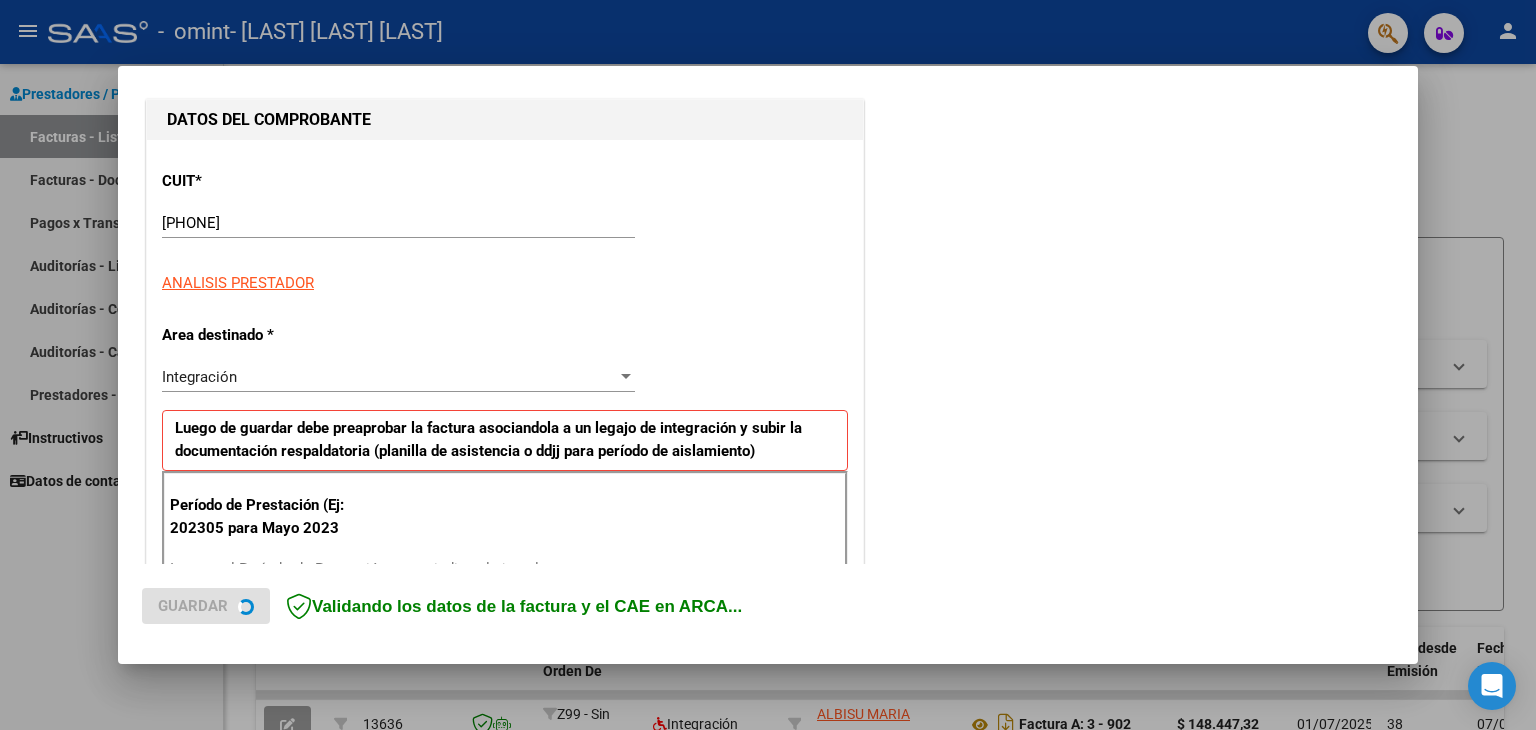 scroll, scrollTop: 300, scrollLeft: 0, axis: vertical 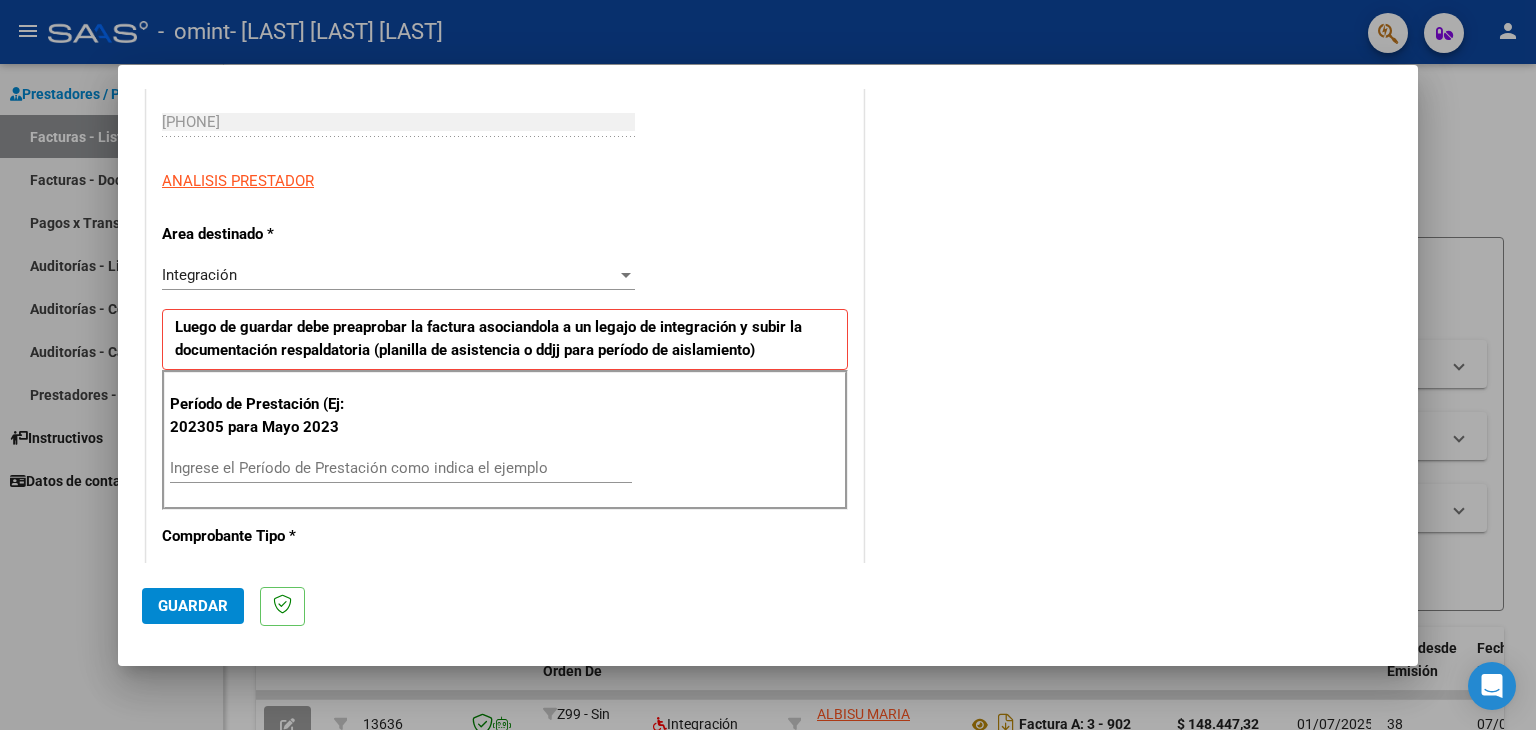 click on "Ingrese el Período de Prestación como indica el ejemplo" at bounding box center [401, 468] 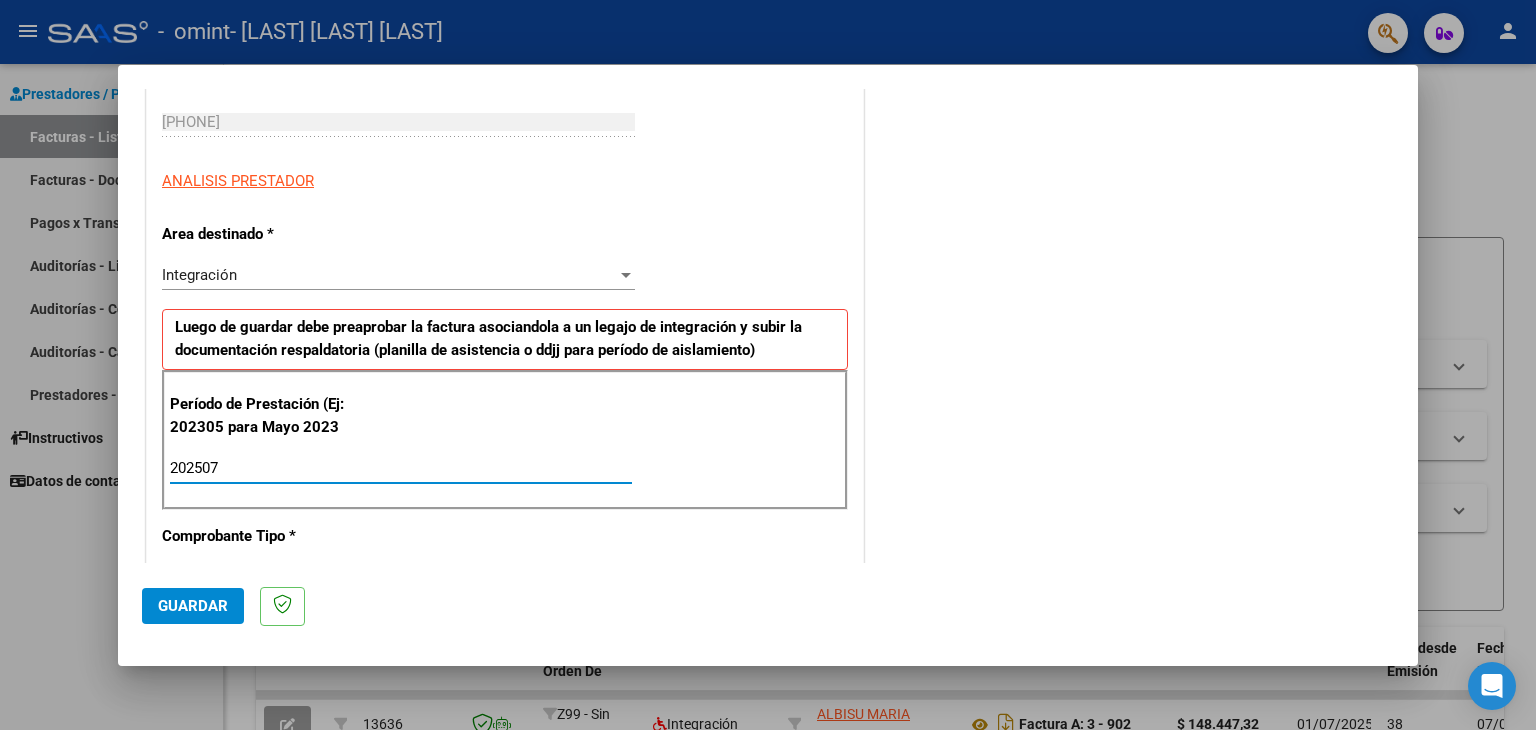 type on "202507" 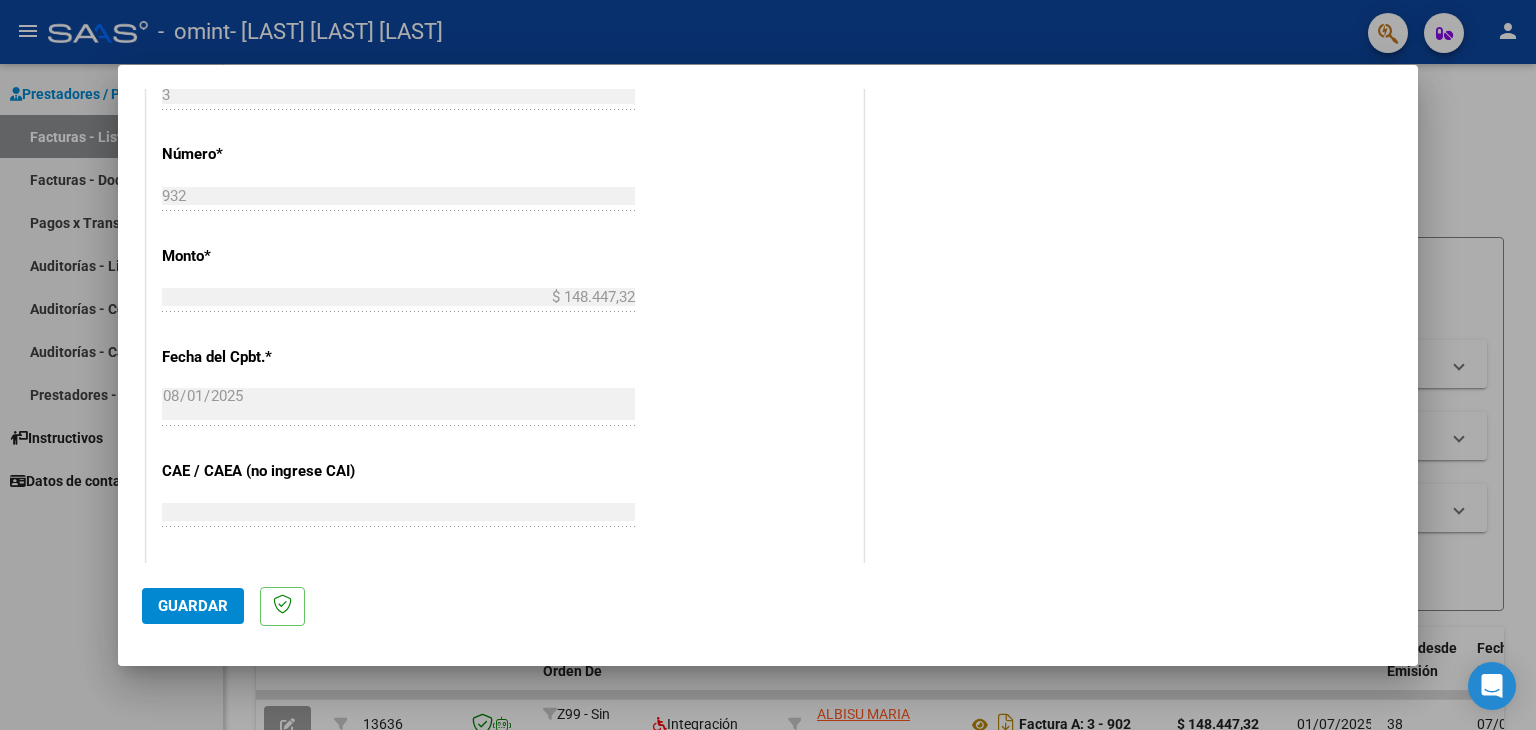 scroll, scrollTop: 1100, scrollLeft: 0, axis: vertical 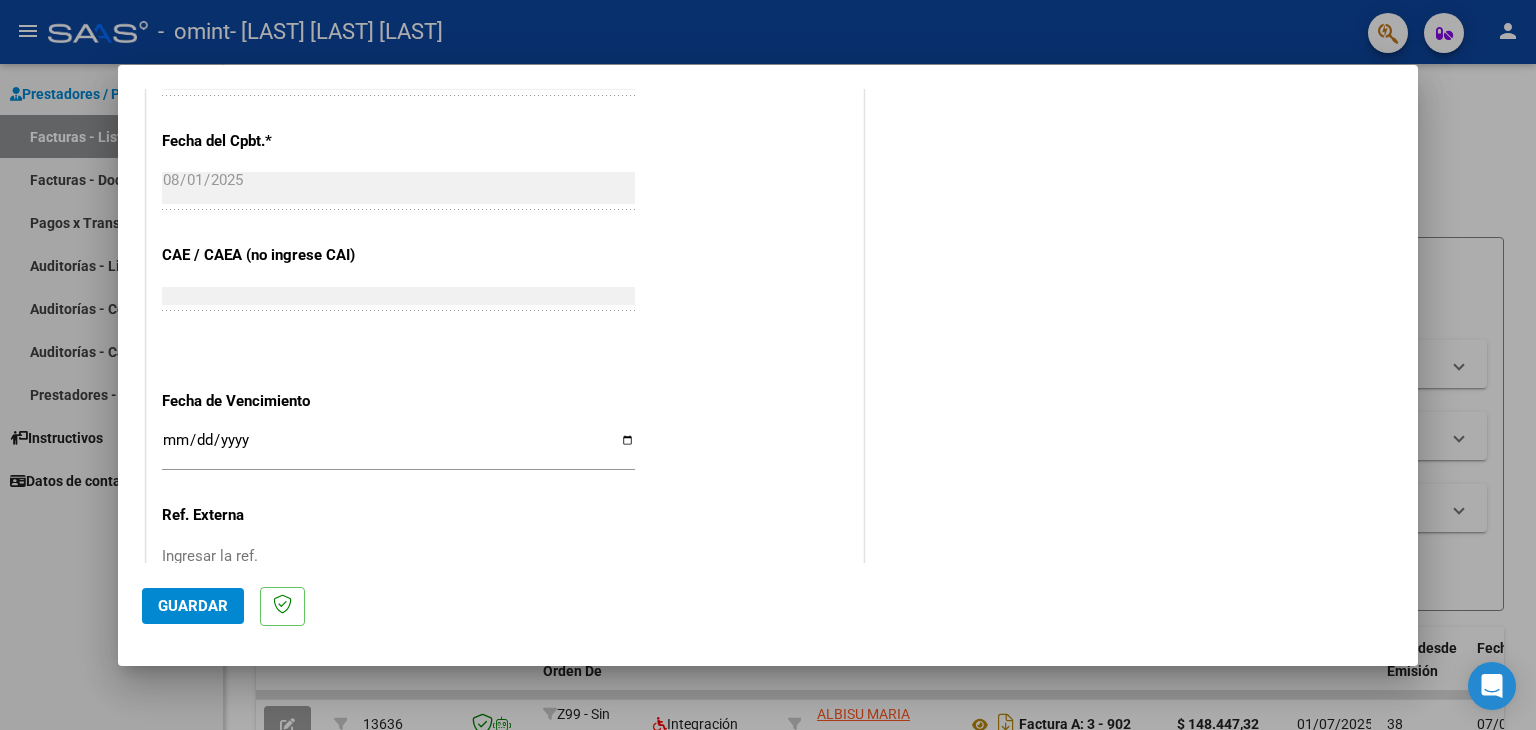 click on "Ingresar la fecha" at bounding box center [398, 448] 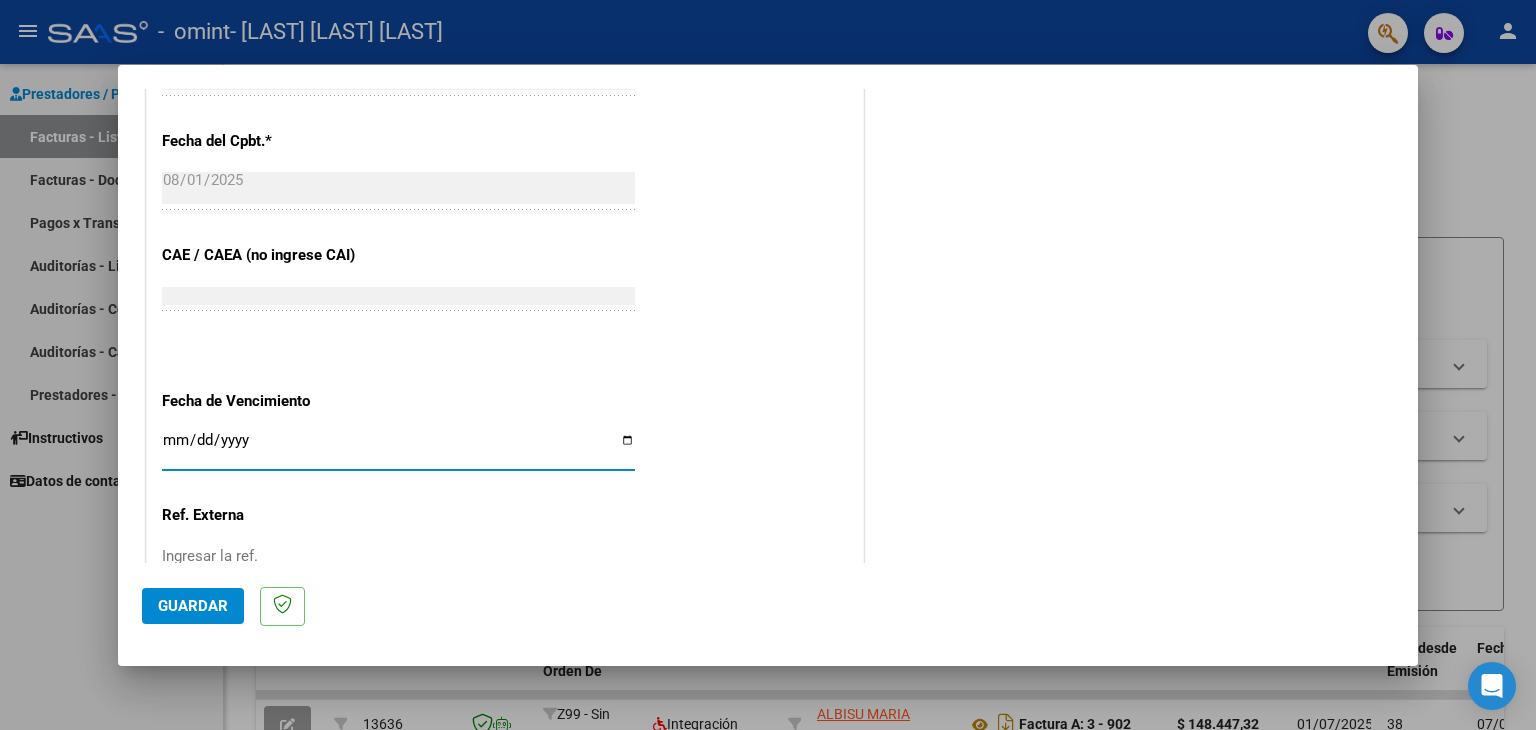 type on "2025-08-11" 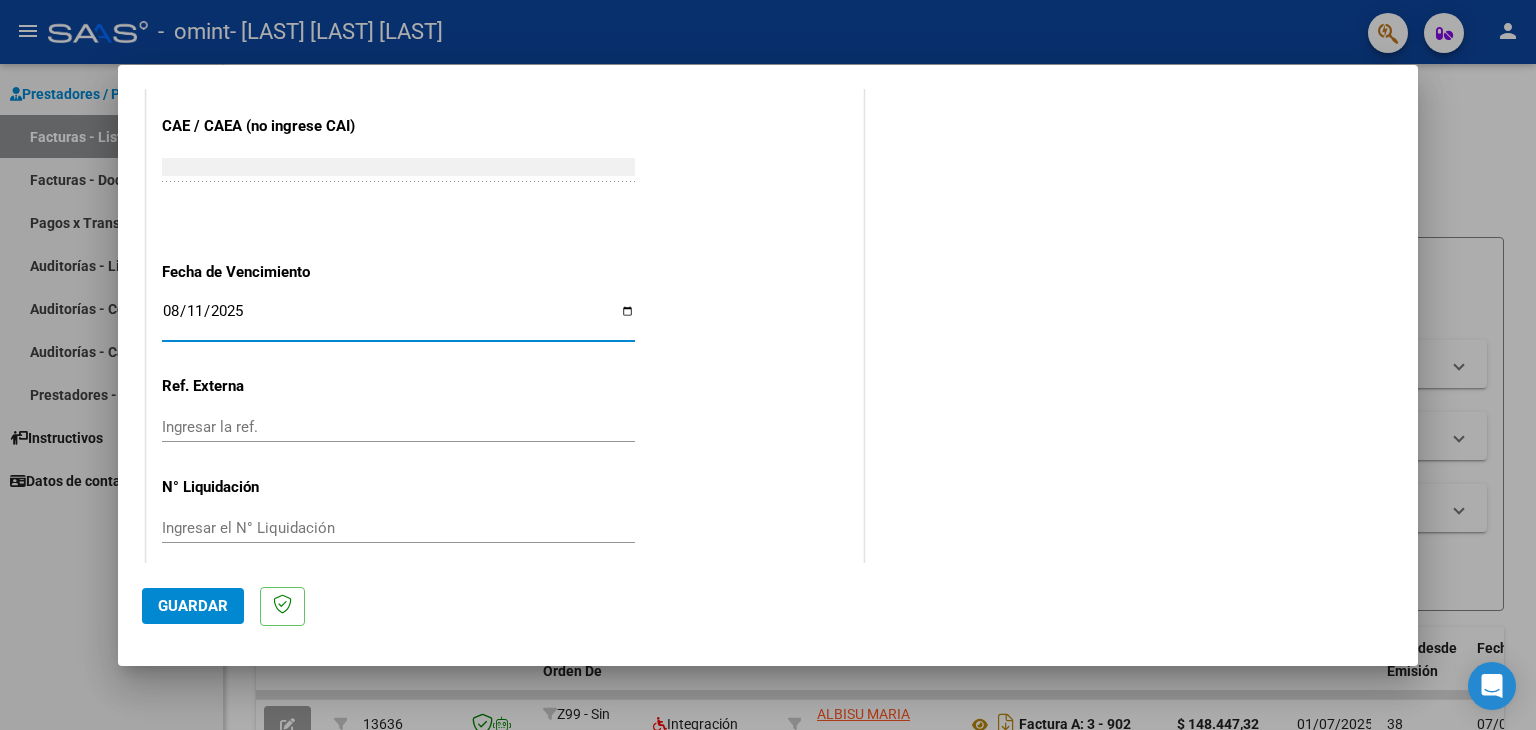 scroll, scrollTop: 1245, scrollLeft: 0, axis: vertical 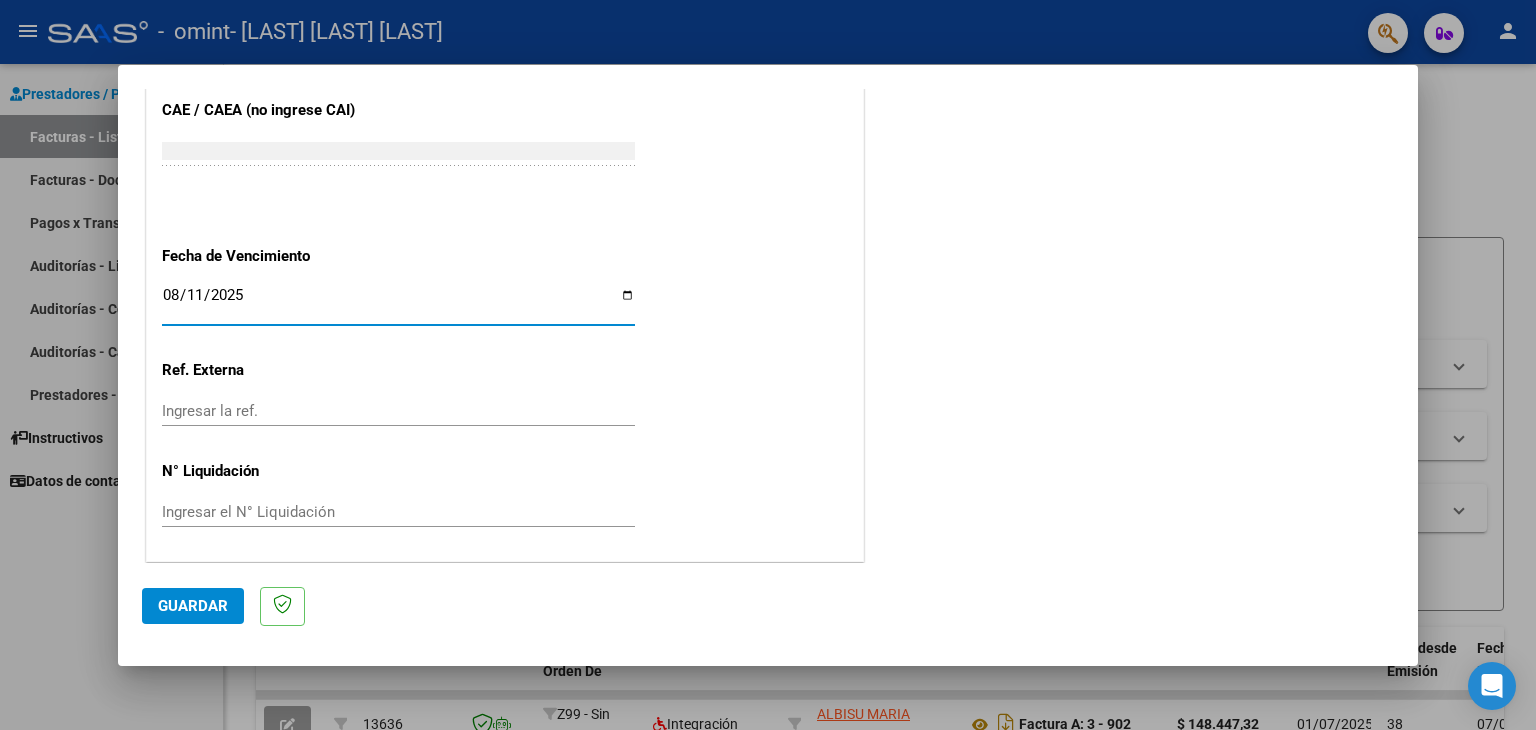 click on "Guardar" 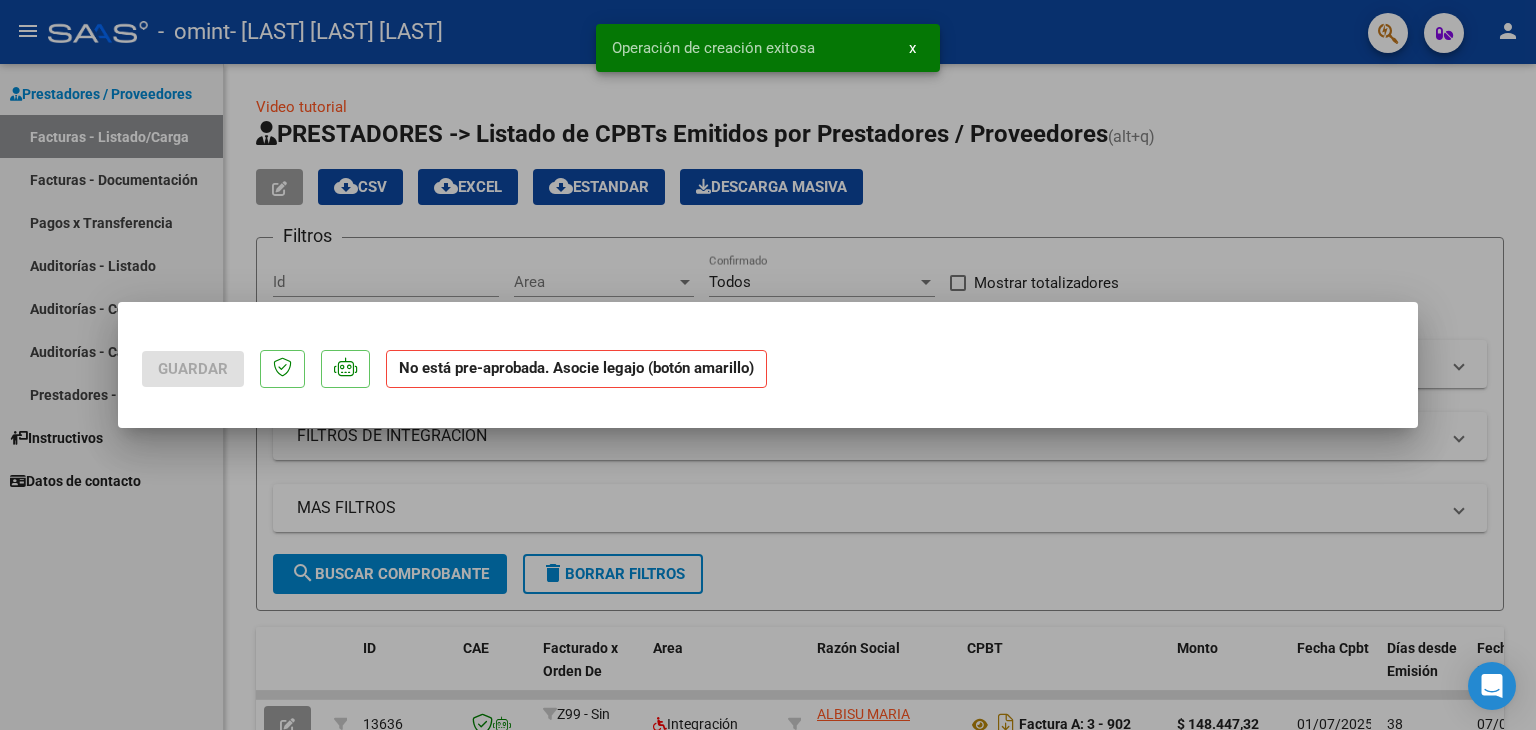 scroll, scrollTop: 0, scrollLeft: 0, axis: both 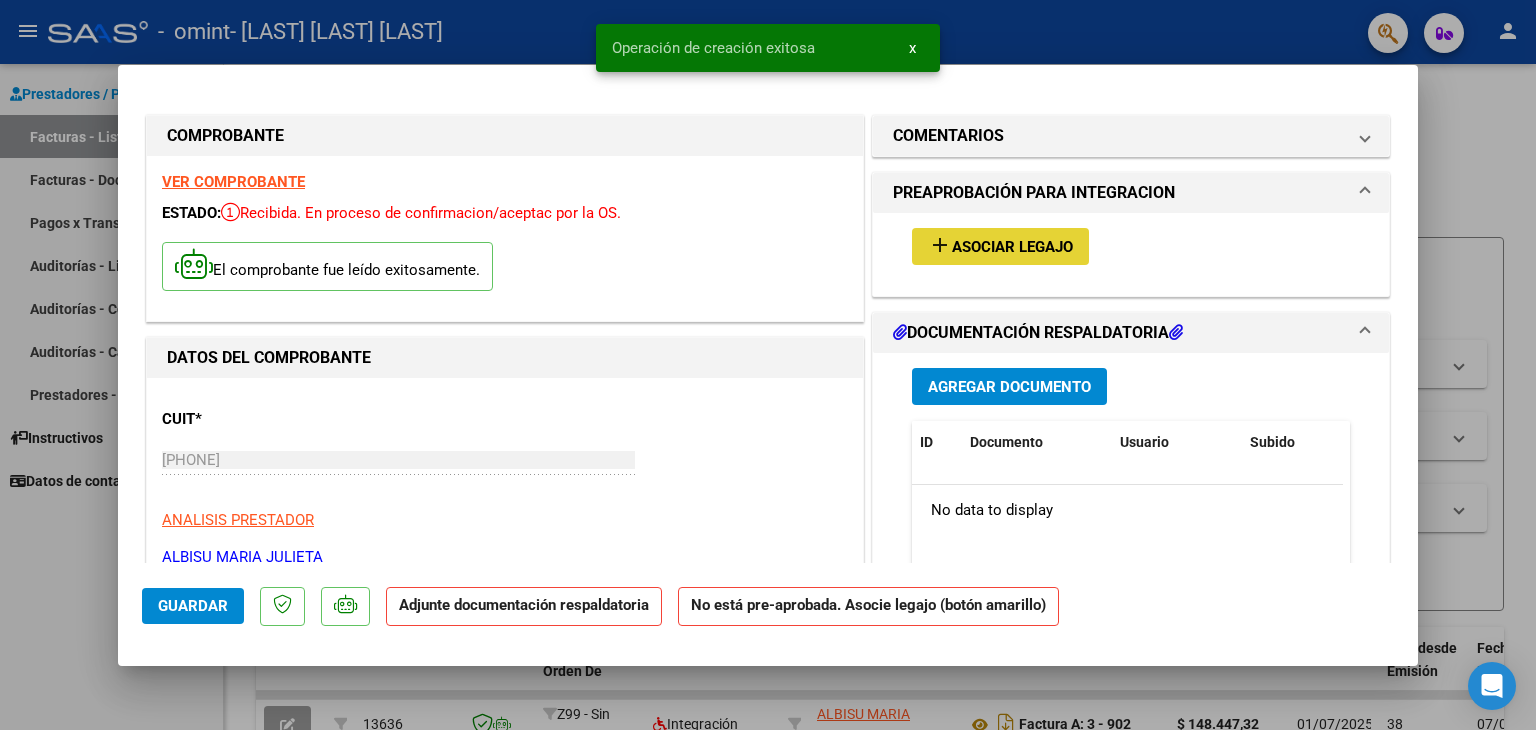 click on "Asociar Legajo" at bounding box center (1012, 247) 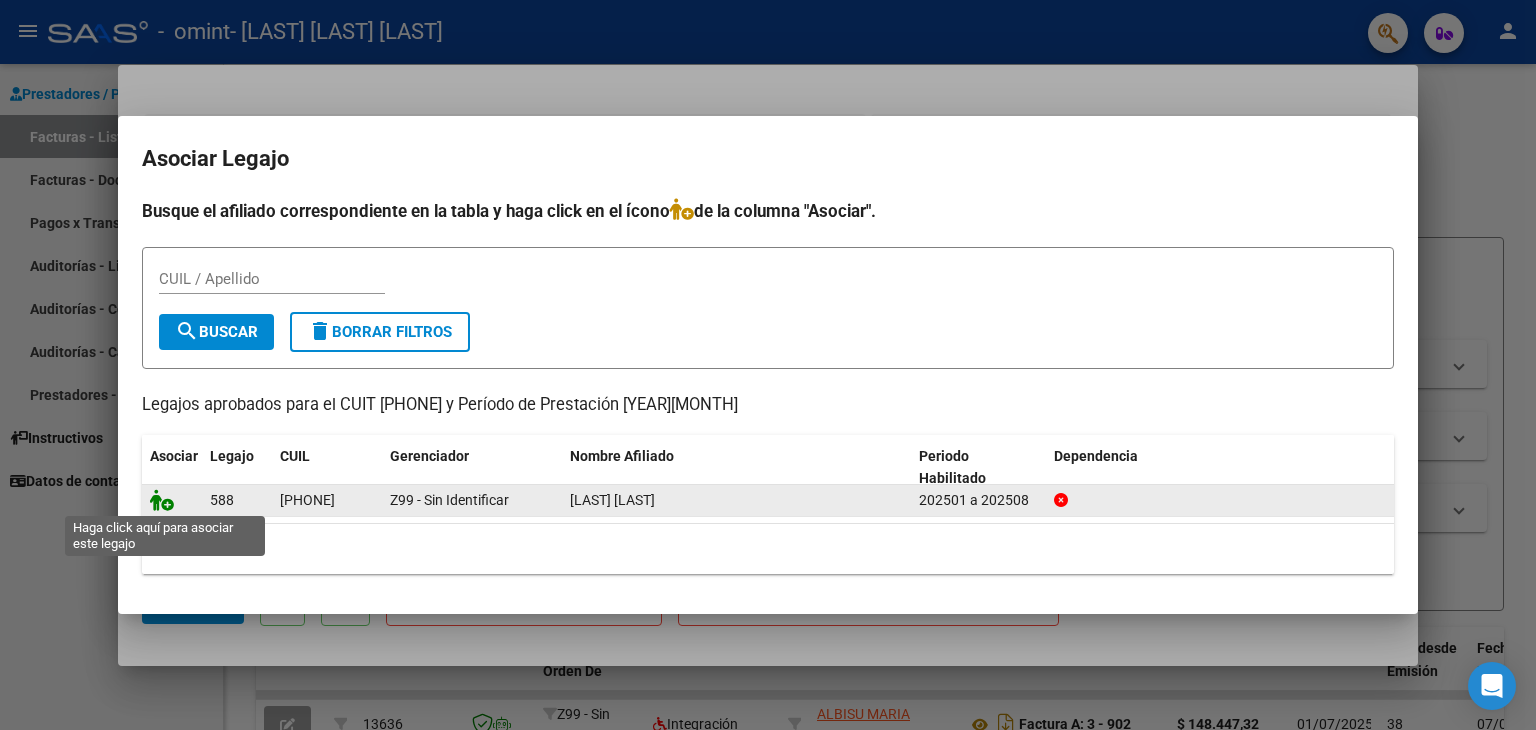 click 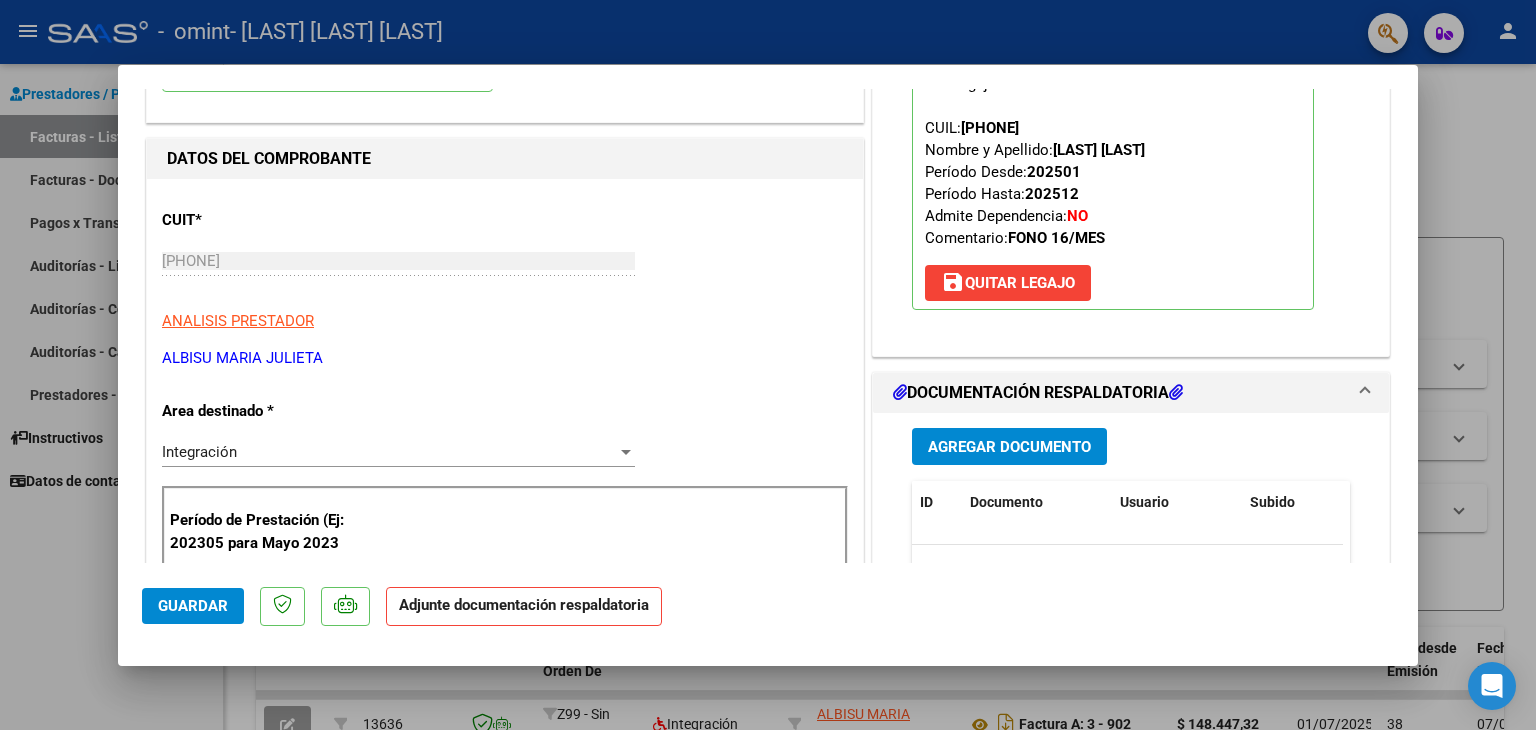 scroll, scrollTop: 300, scrollLeft: 0, axis: vertical 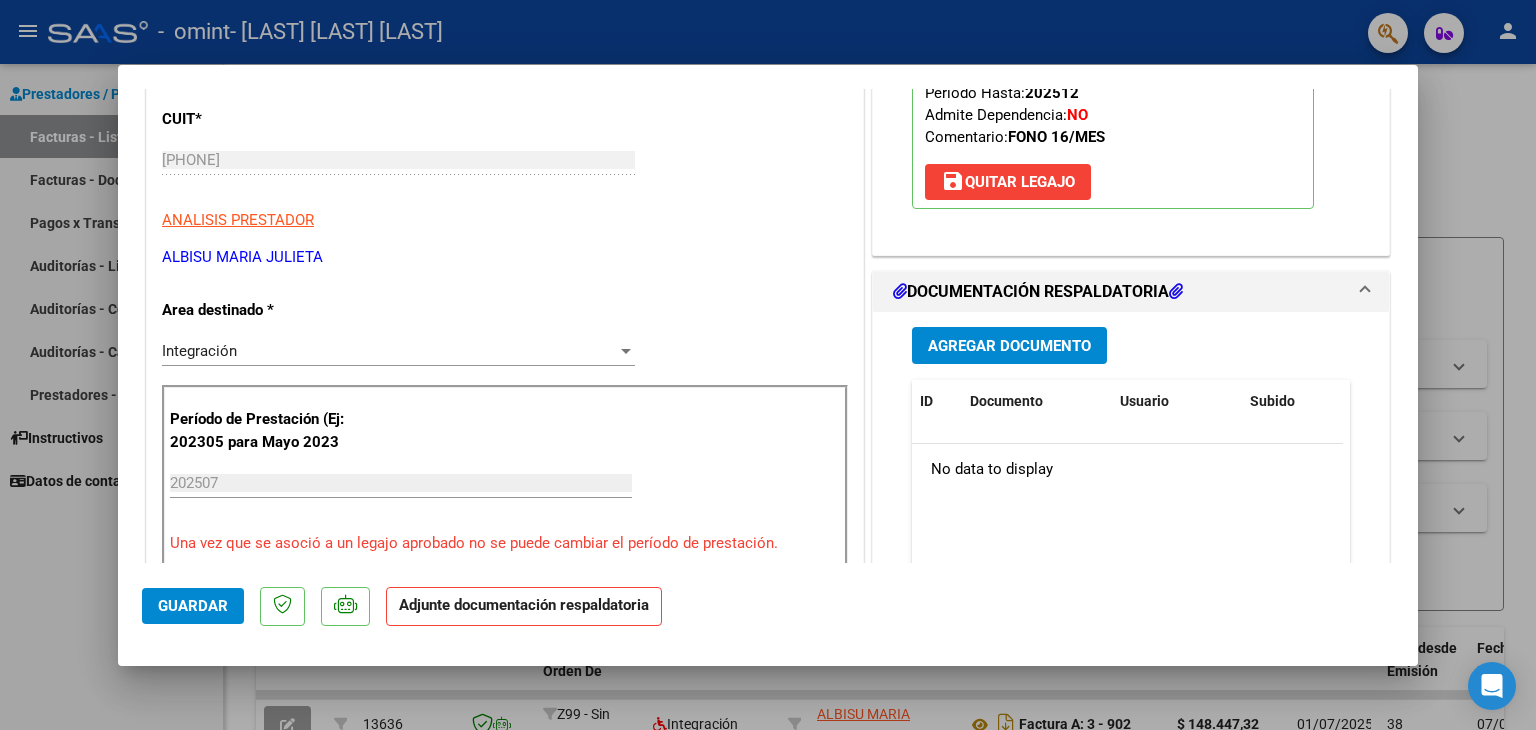 click on "Agregar Documento" at bounding box center [1009, 346] 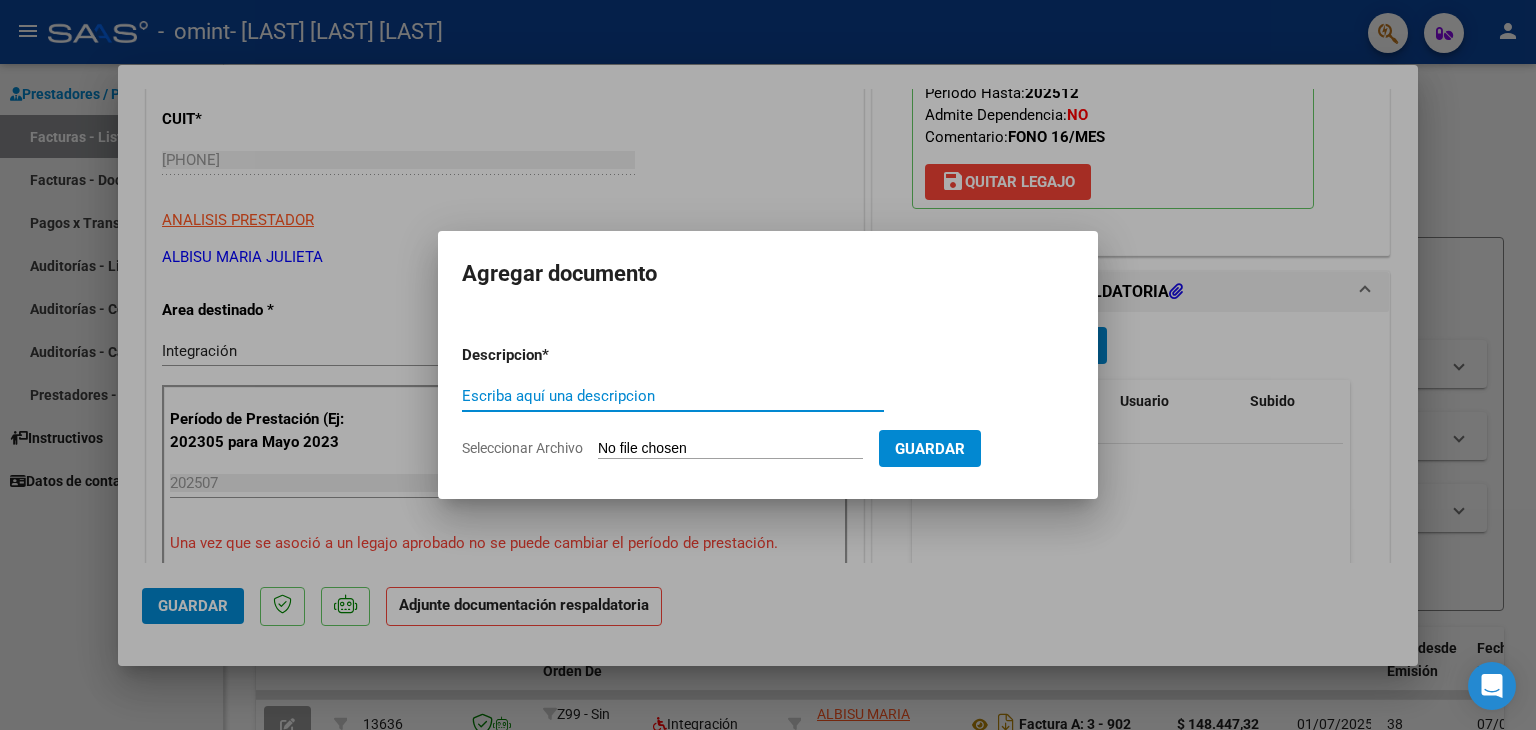 click on "Escriba aquí una descripcion" at bounding box center [673, 396] 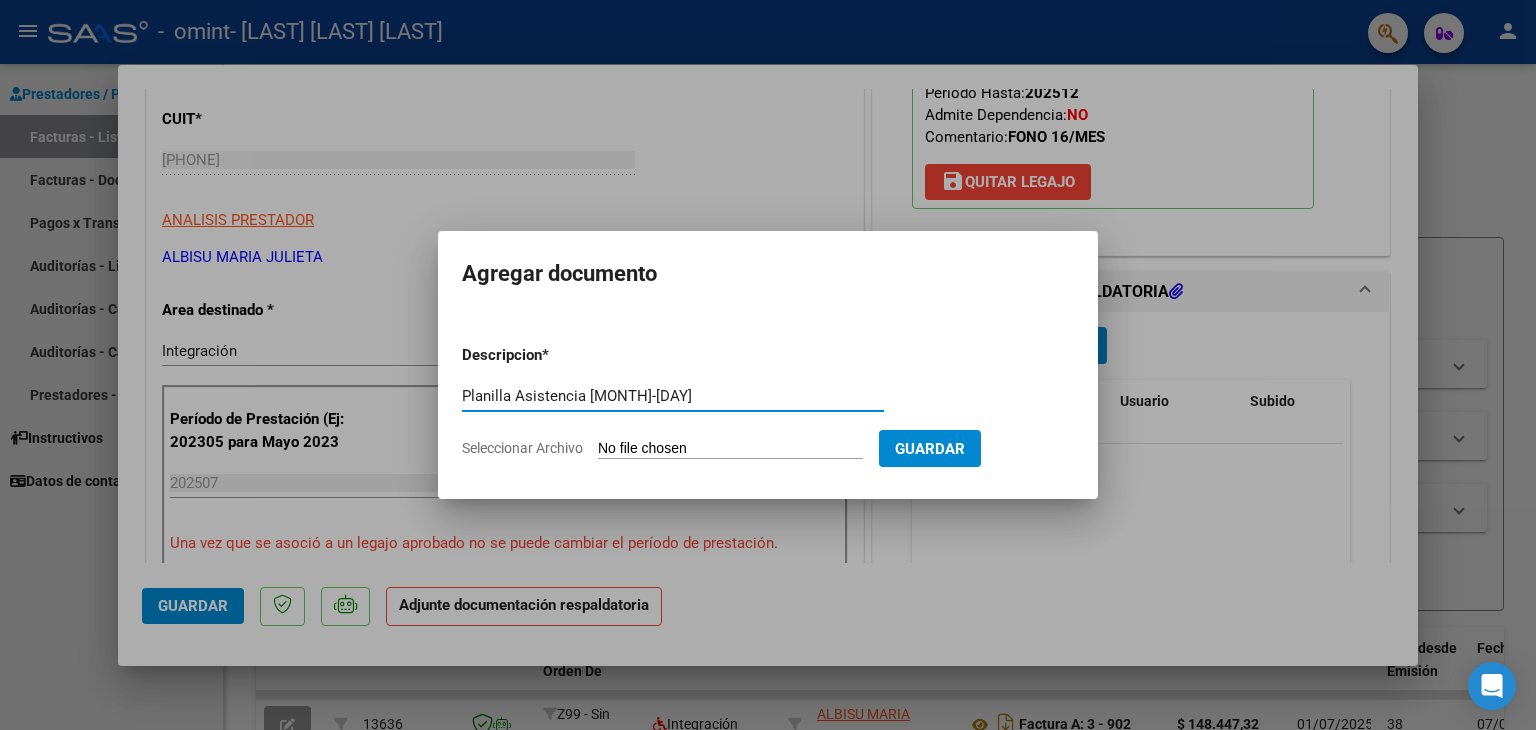 type on "Planilla Asistencia JULIO-25" 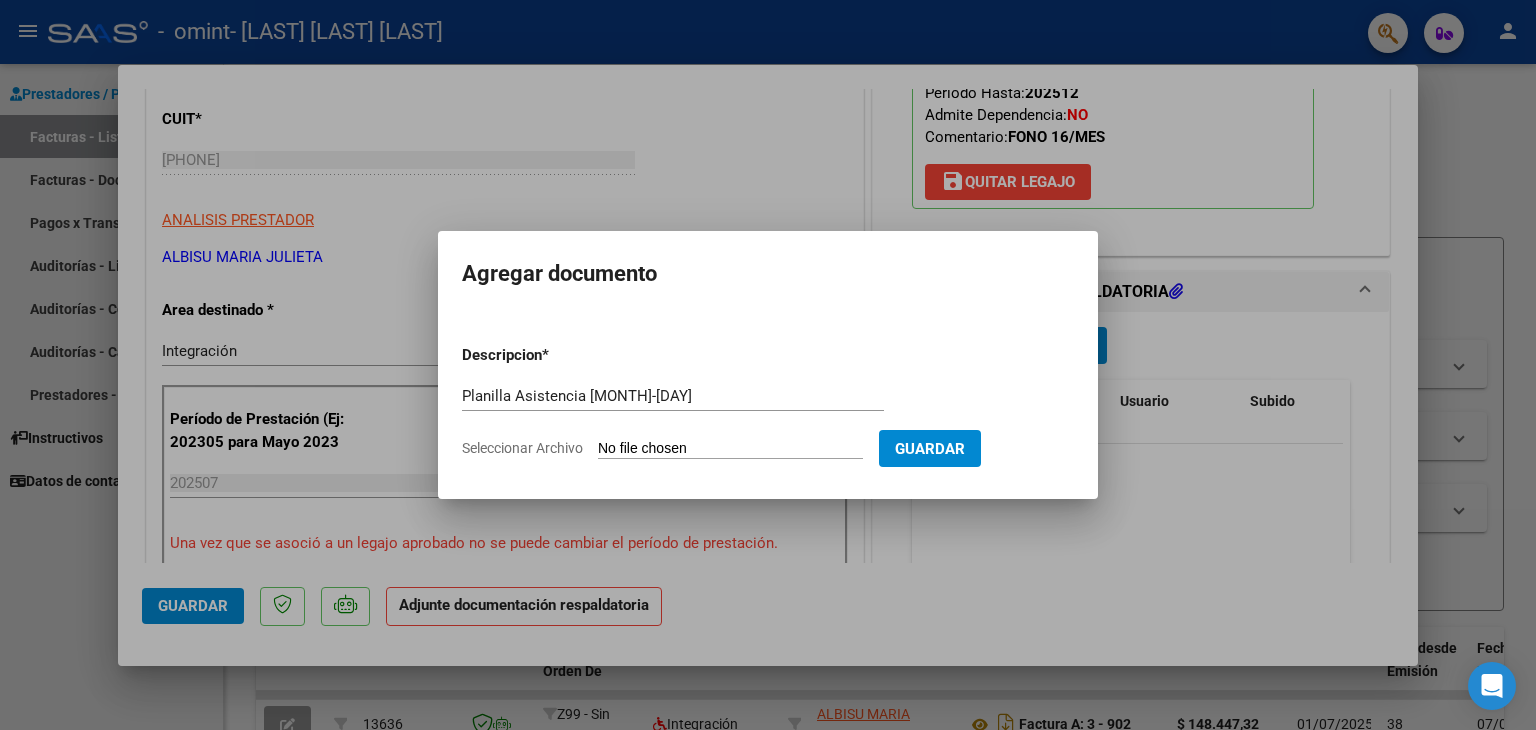 type on "C:\fakepath\MOURE-ASIS JULIO-25 Fono.pdf" 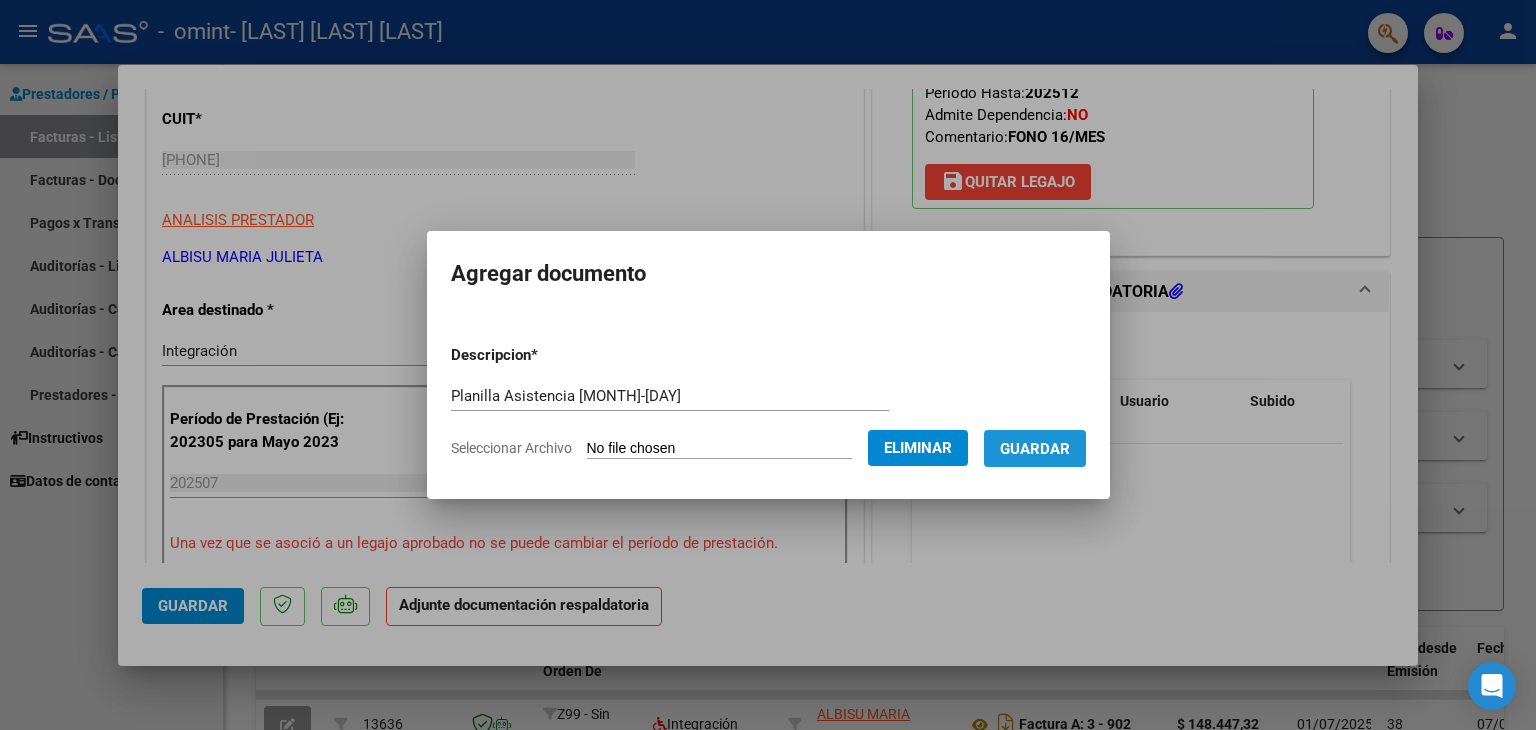 click on "Guardar" at bounding box center (1035, 449) 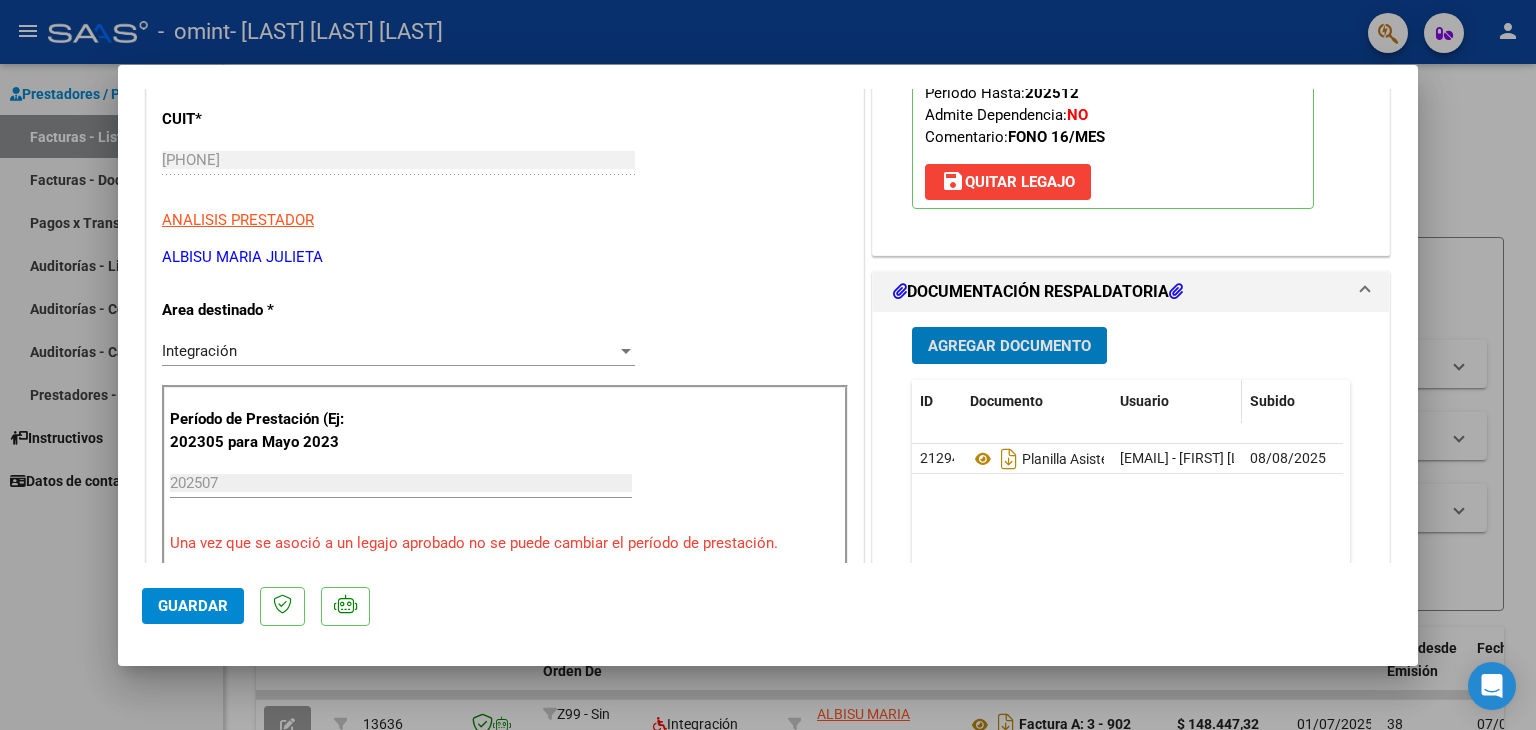 scroll, scrollTop: 500, scrollLeft: 0, axis: vertical 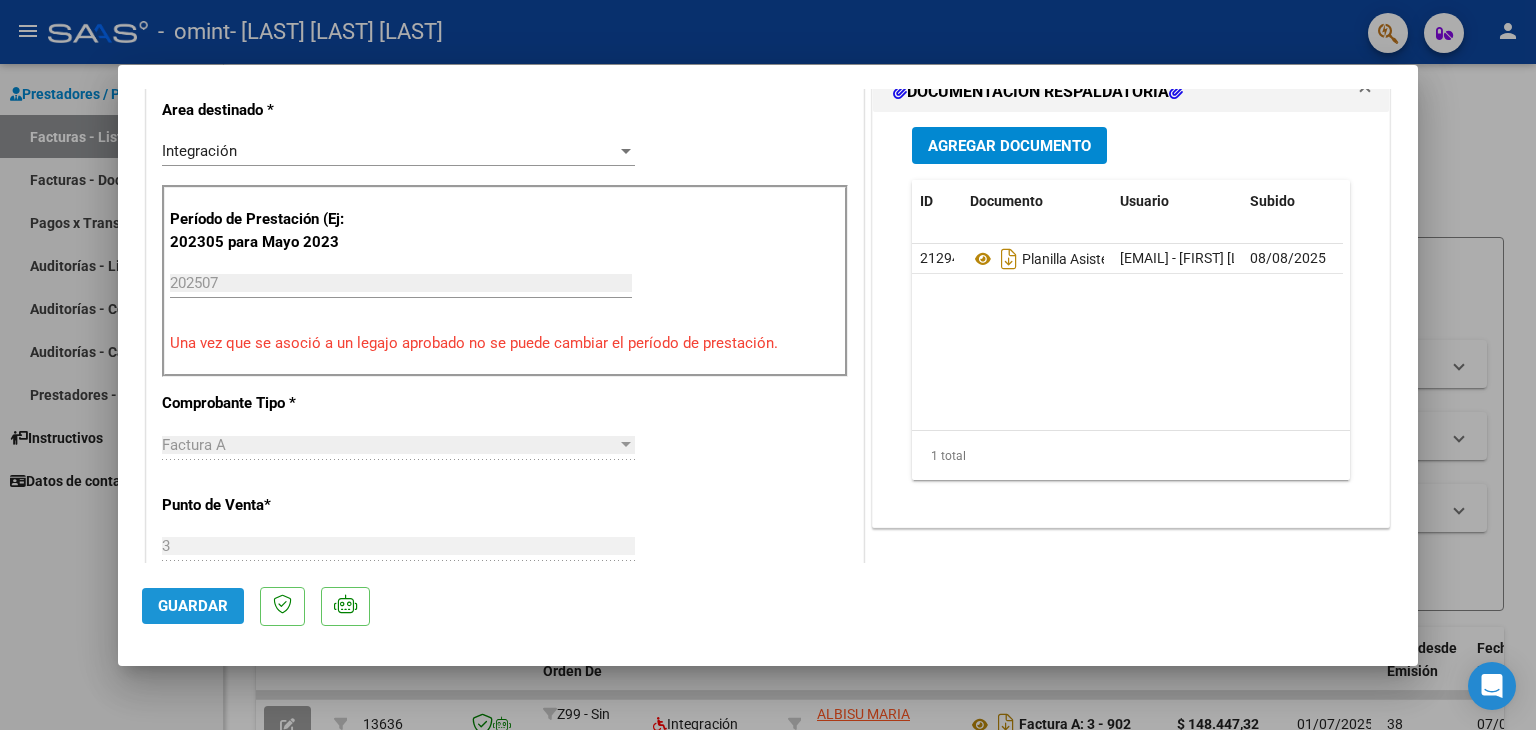 click on "Guardar" 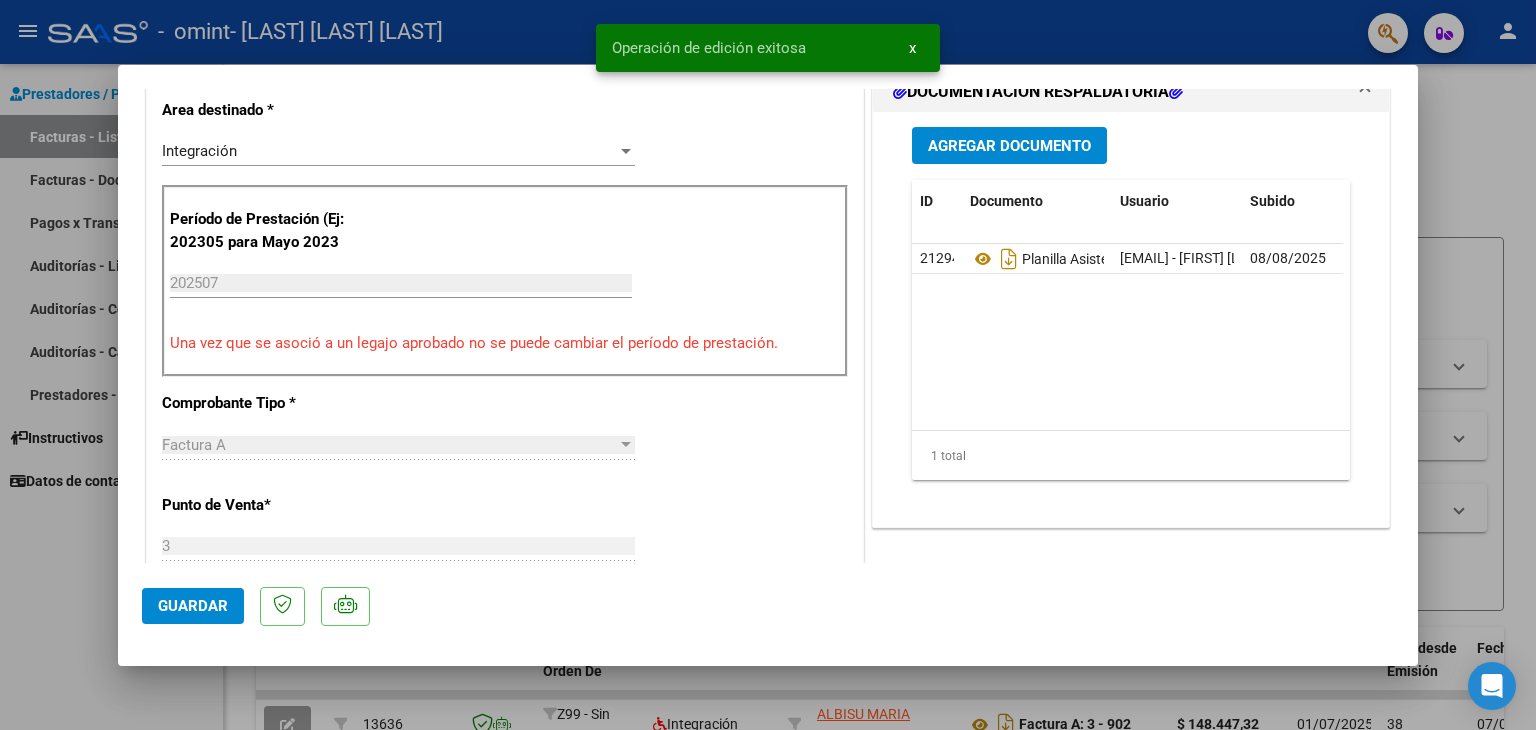 click at bounding box center (768, 365) 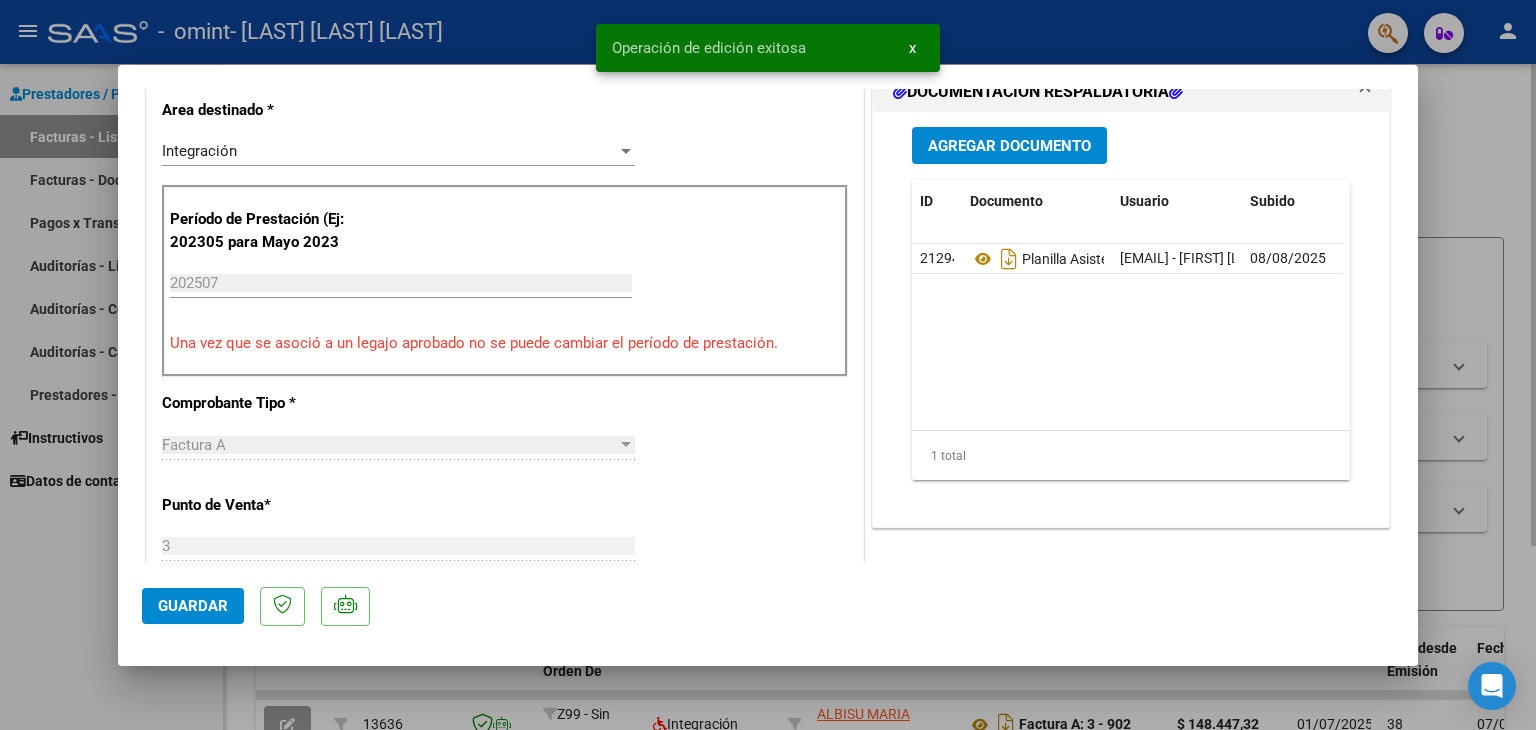 type 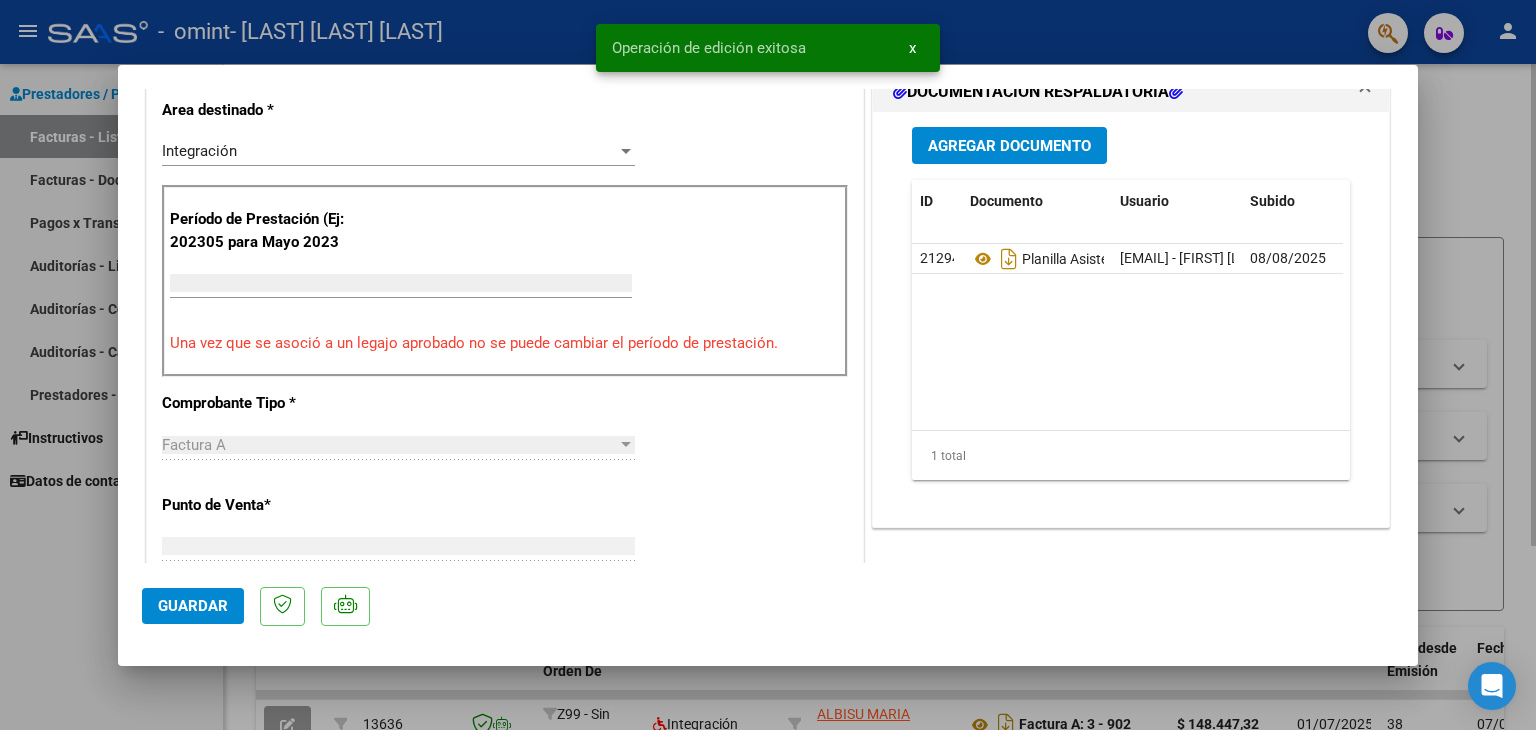 scroll, scrollTop: 0, scrollLeft: 0, axis: both 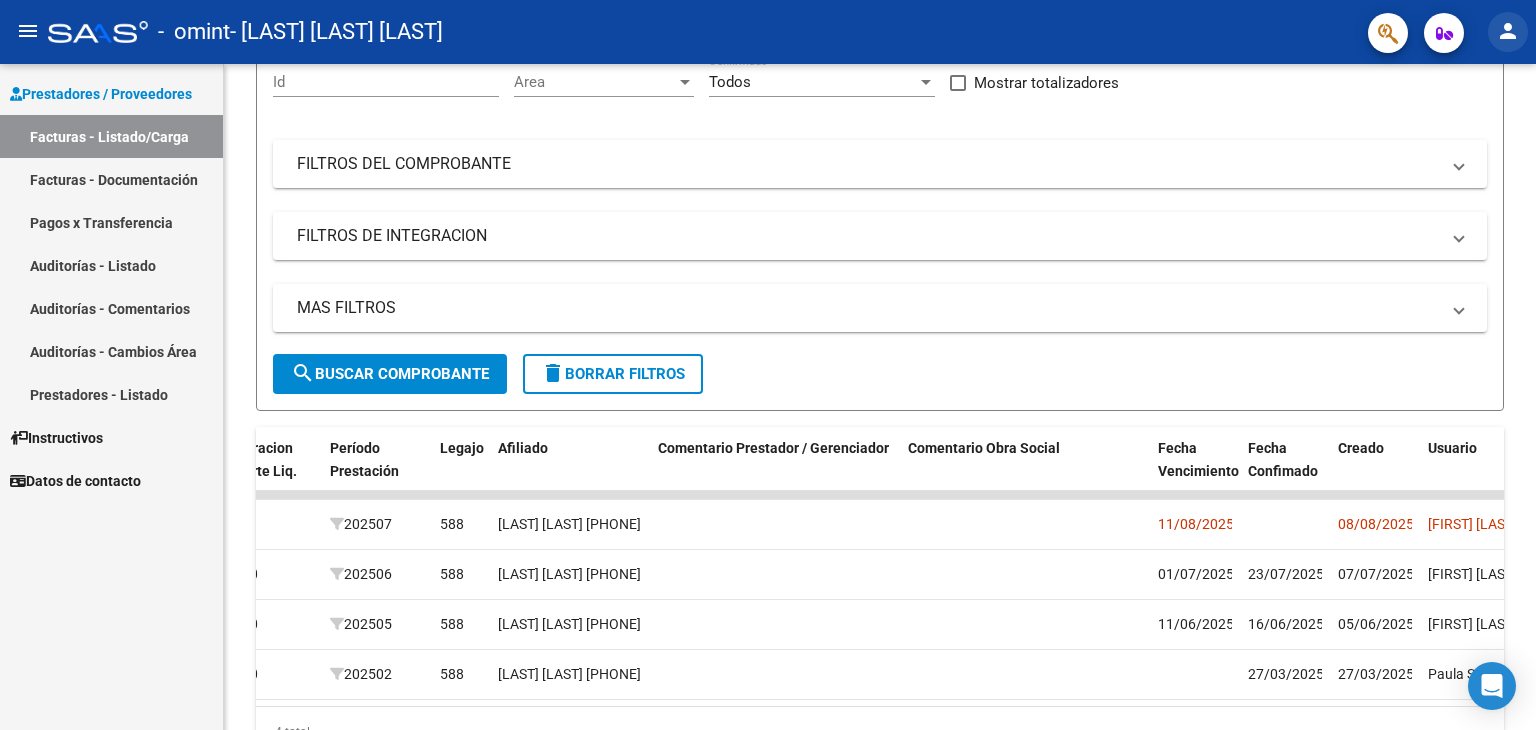 click on "person" 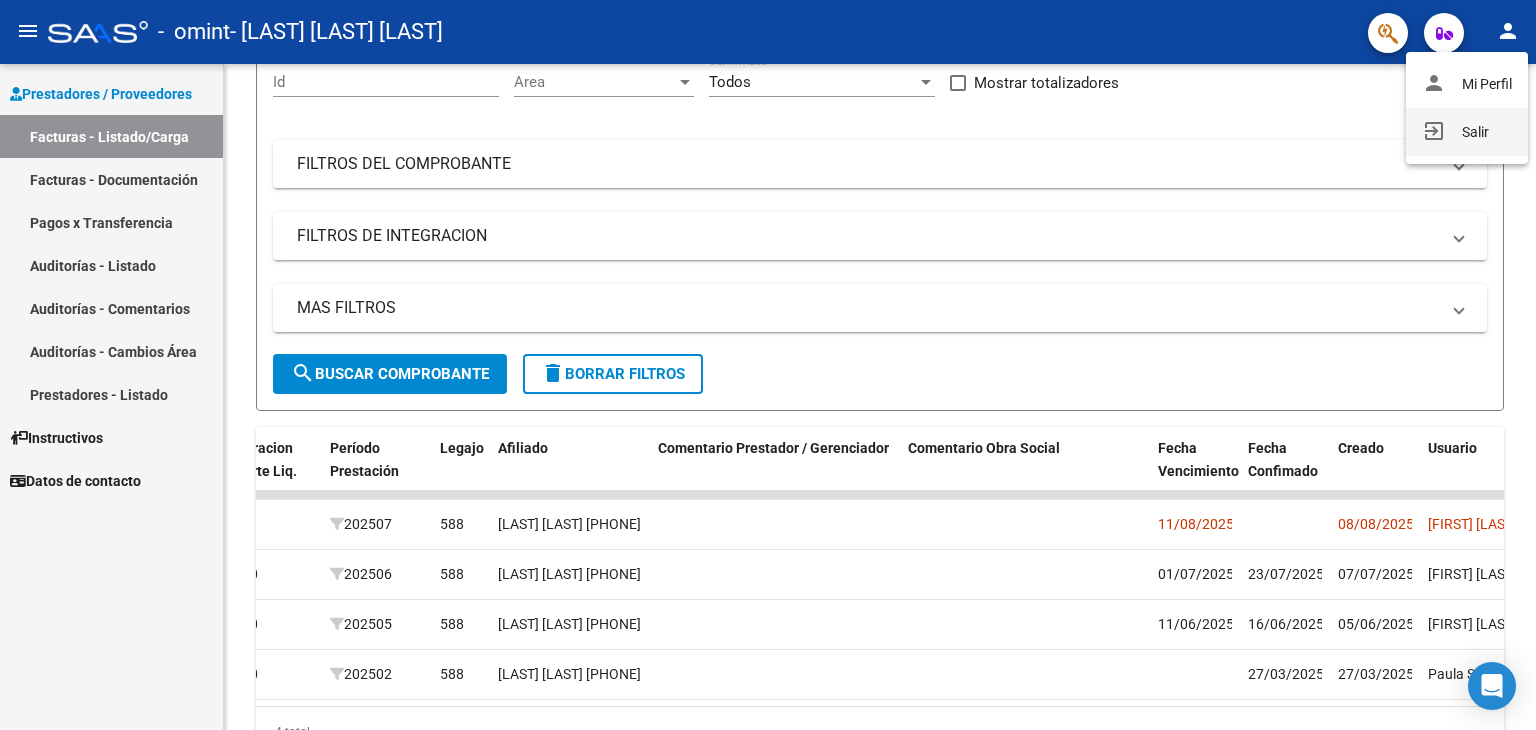 click on "exit_to_app  Salir" at bounding box center [1467, 132] 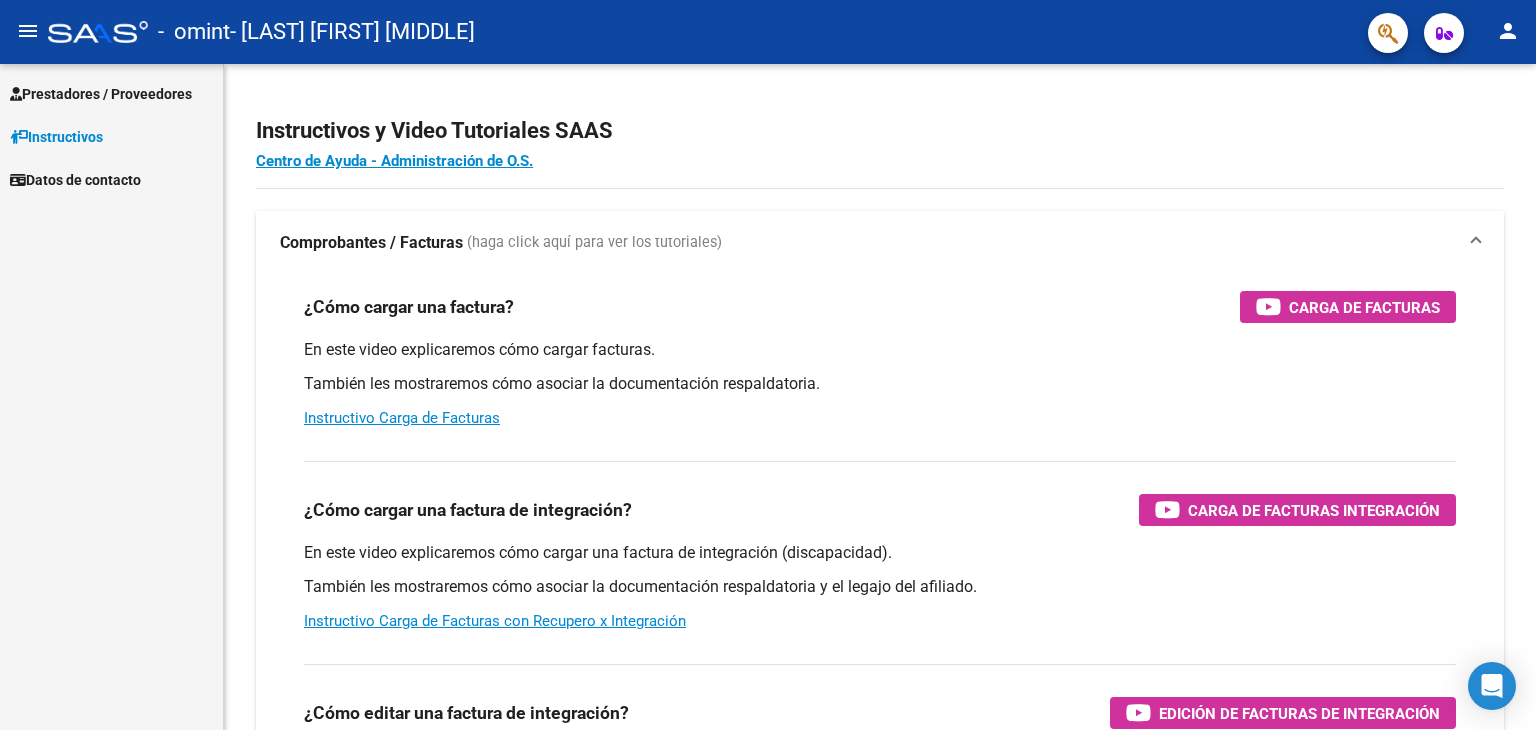 scroll, scrollTop: 0, scrollLeft: 0, axis: both 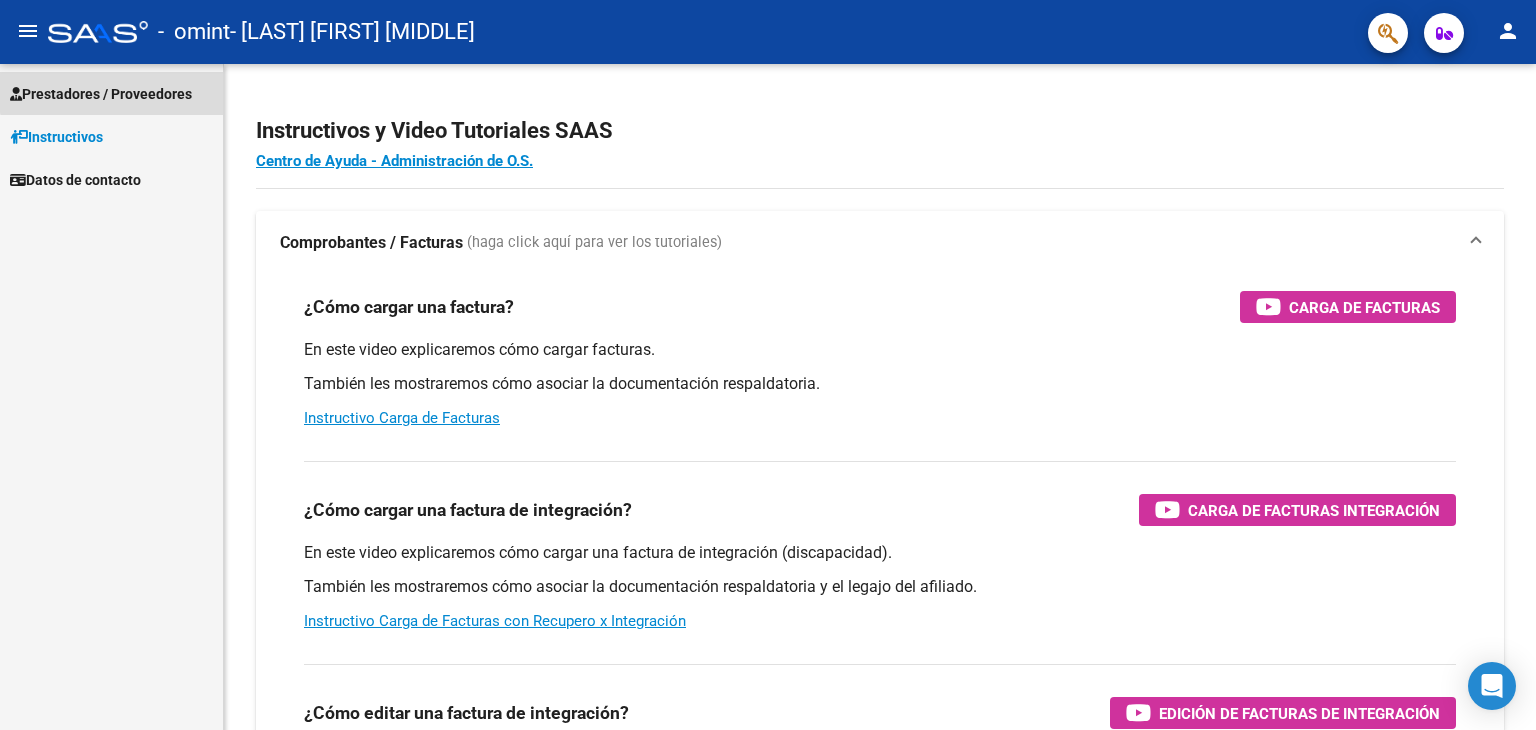 click on "Prestadores / Proveedores" at bounding box center (101, 94) 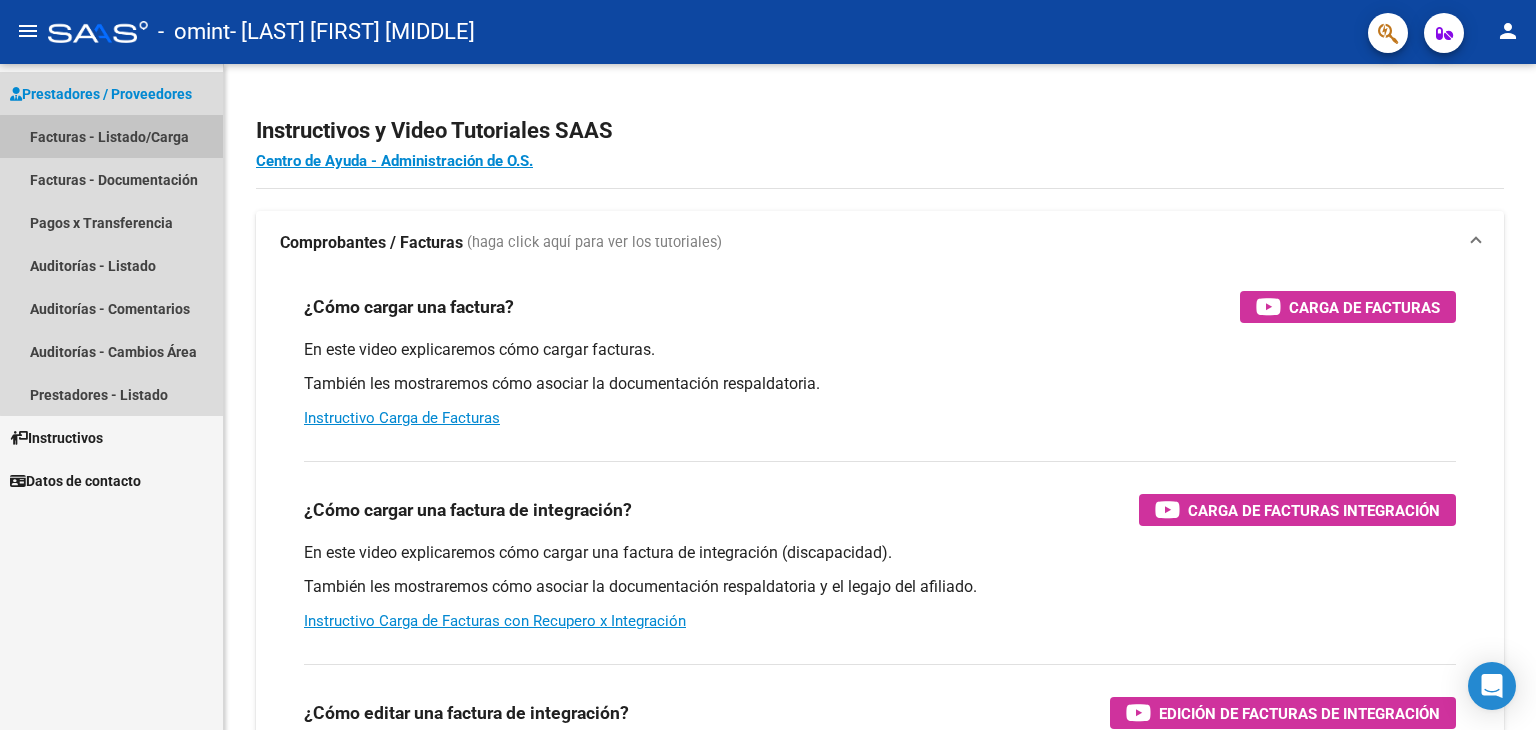 click on "Facturas - Listado/Carga" at bounding box center (111, 136) 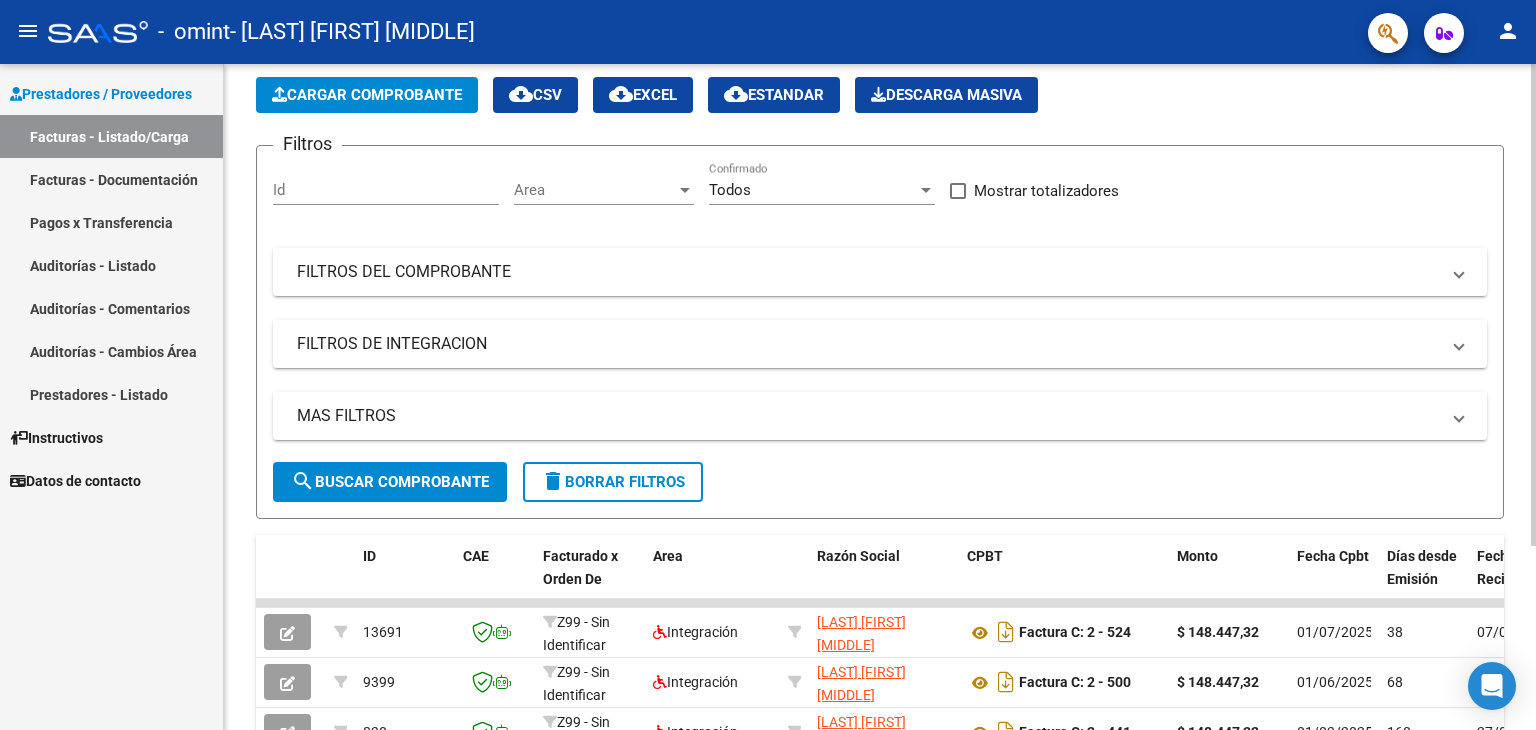 scroll, scrollTop: 0, scrollLeft: 0, axis: both 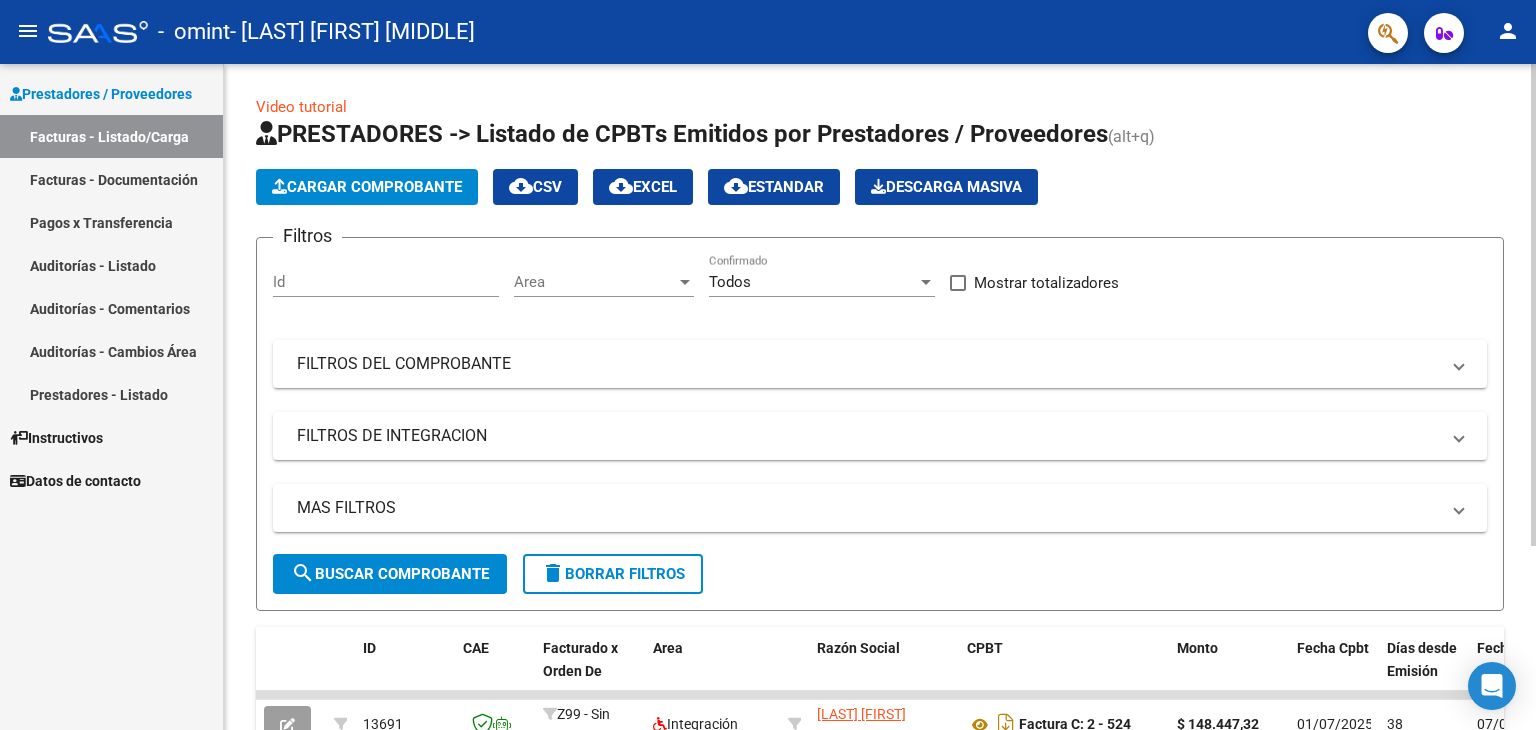 click on "Cargar Comprobante" 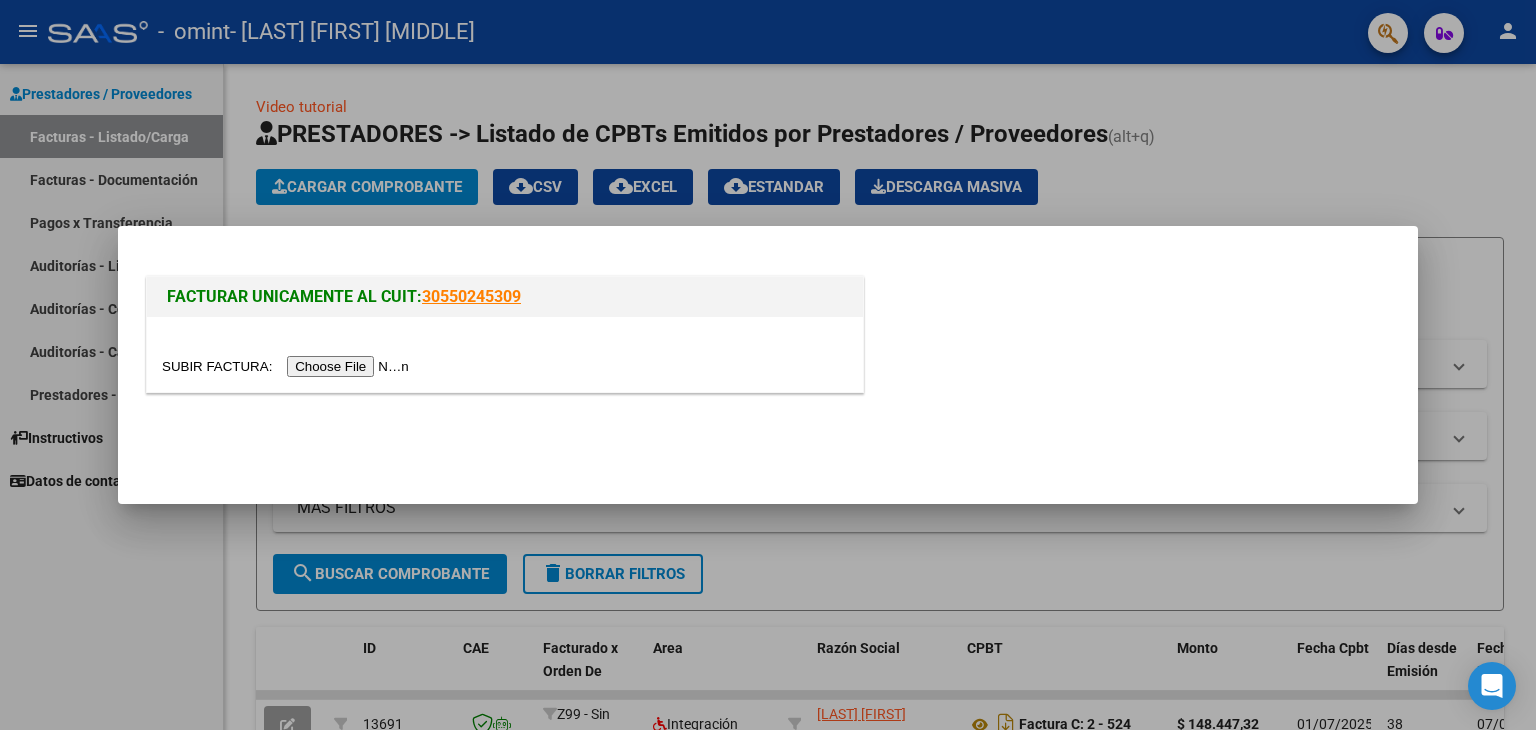 click at bounding box center (288, 366) 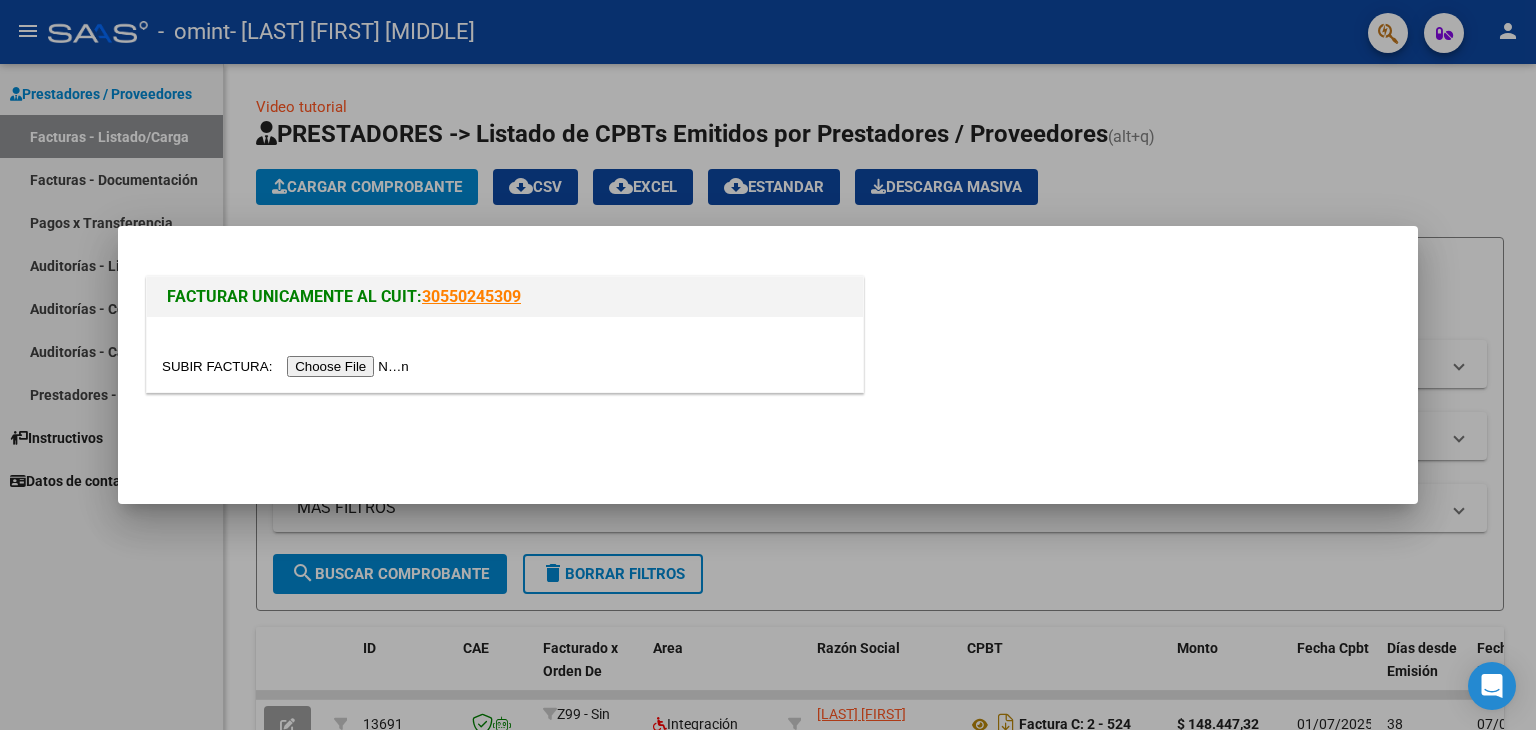 click at bounding box center (768, 365) 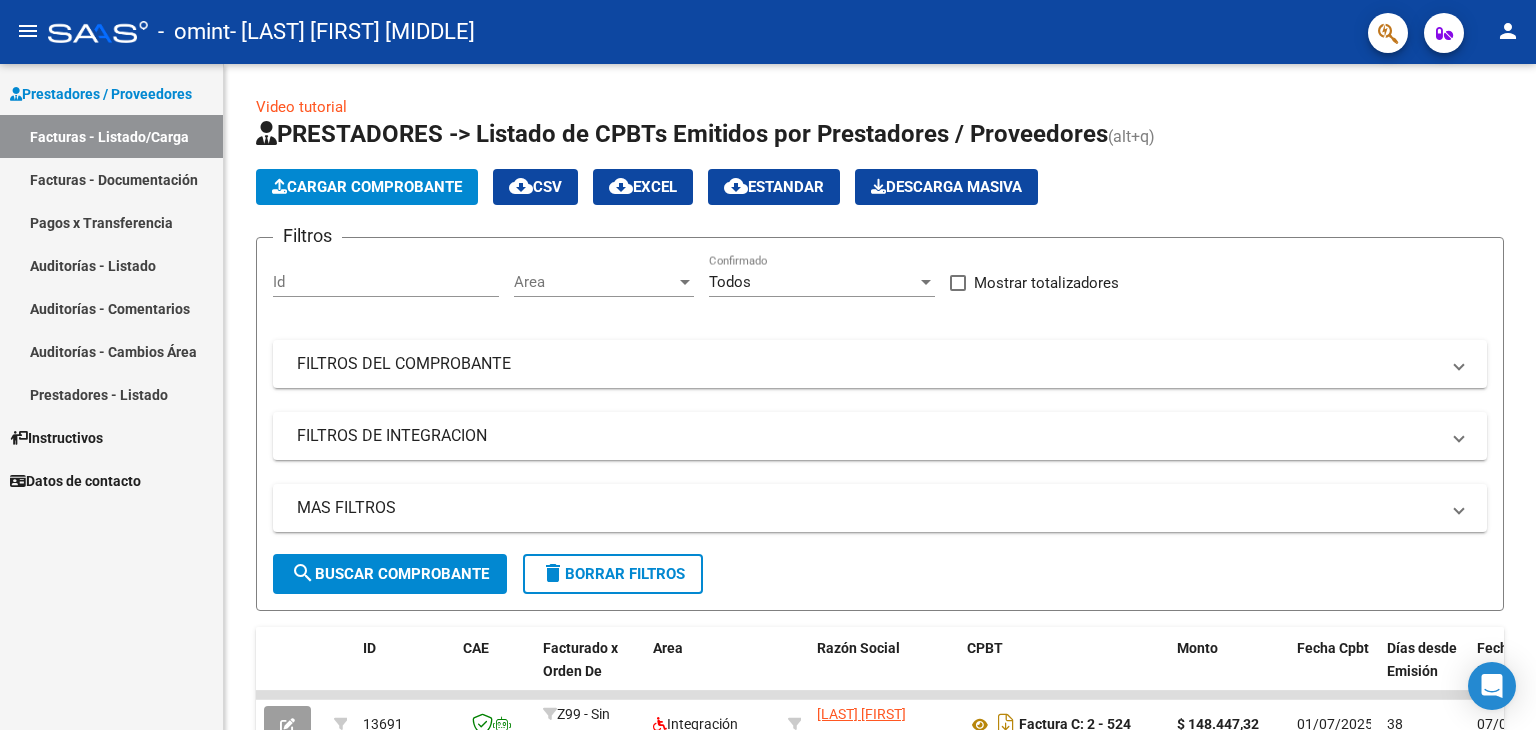 click on "person" 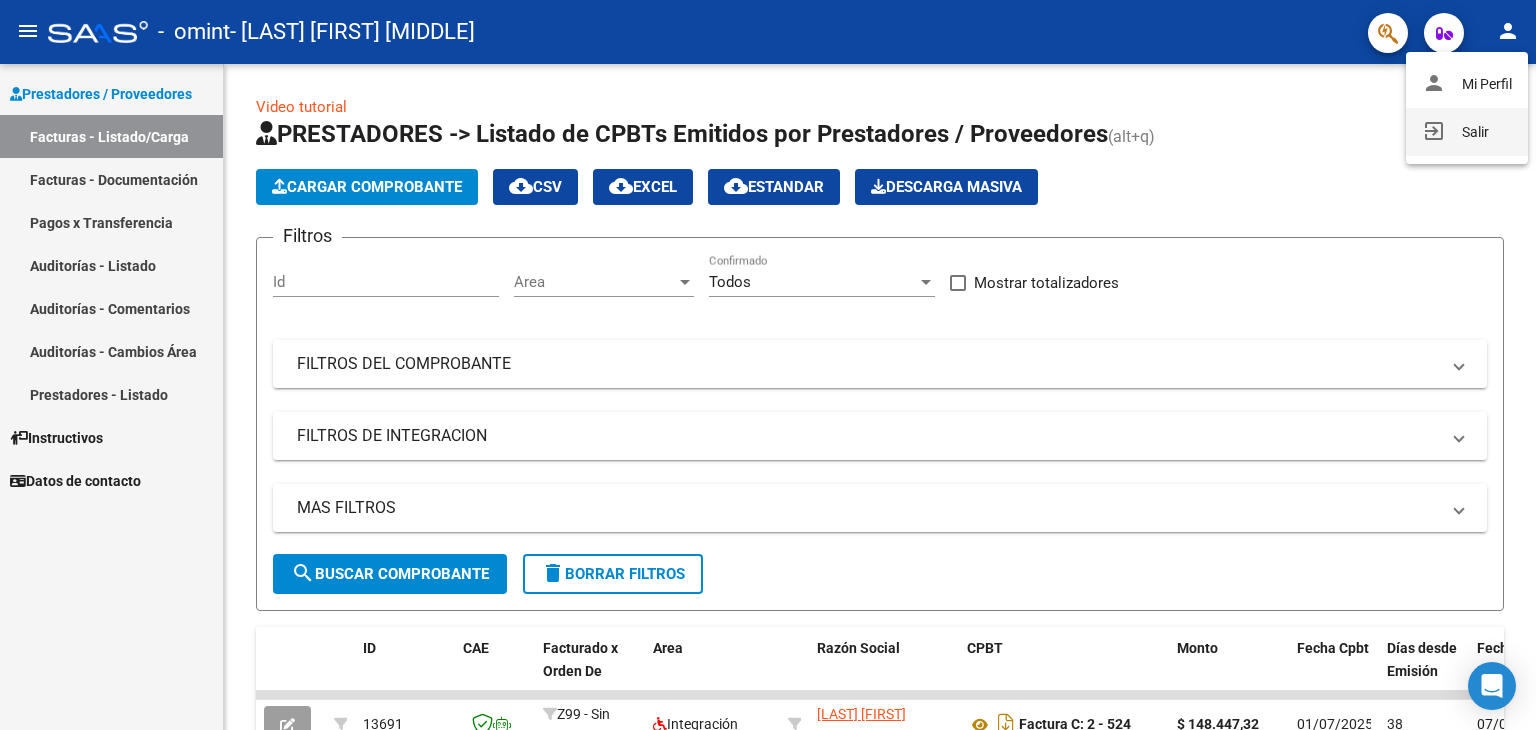 click on "exit_to_app  Salir" at bounding box center [1467, 132] 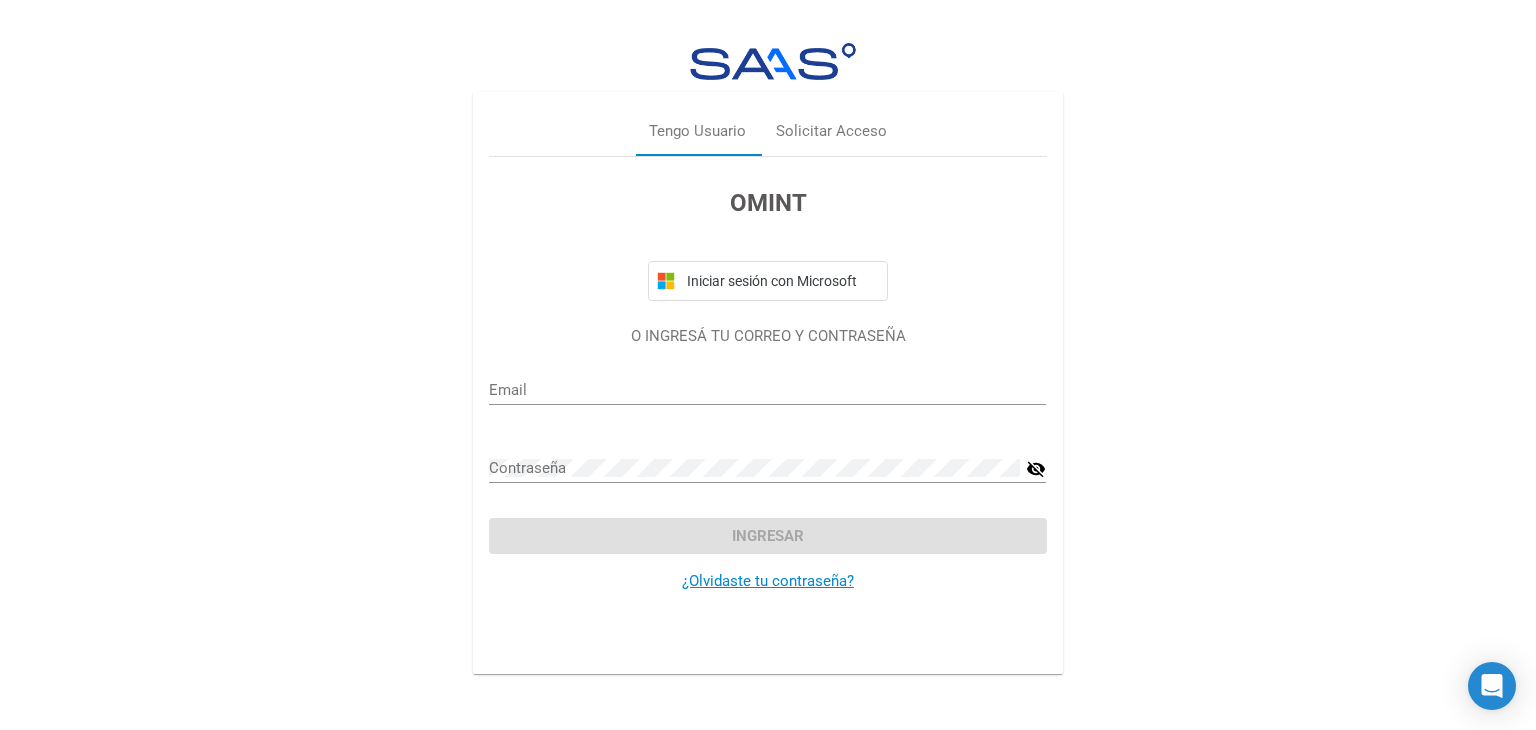 type on "[EMAIL]" 